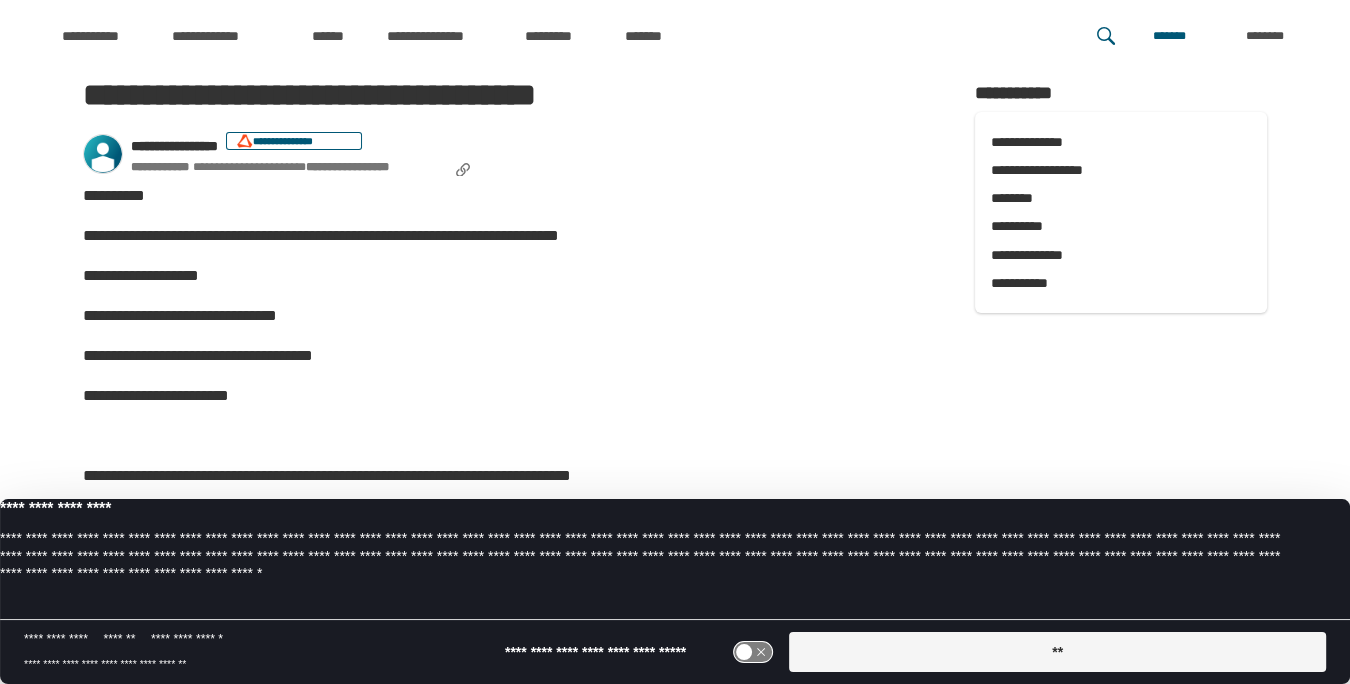 scroll, scrollTop: 251, scrollLeft: 0, axis: vertical 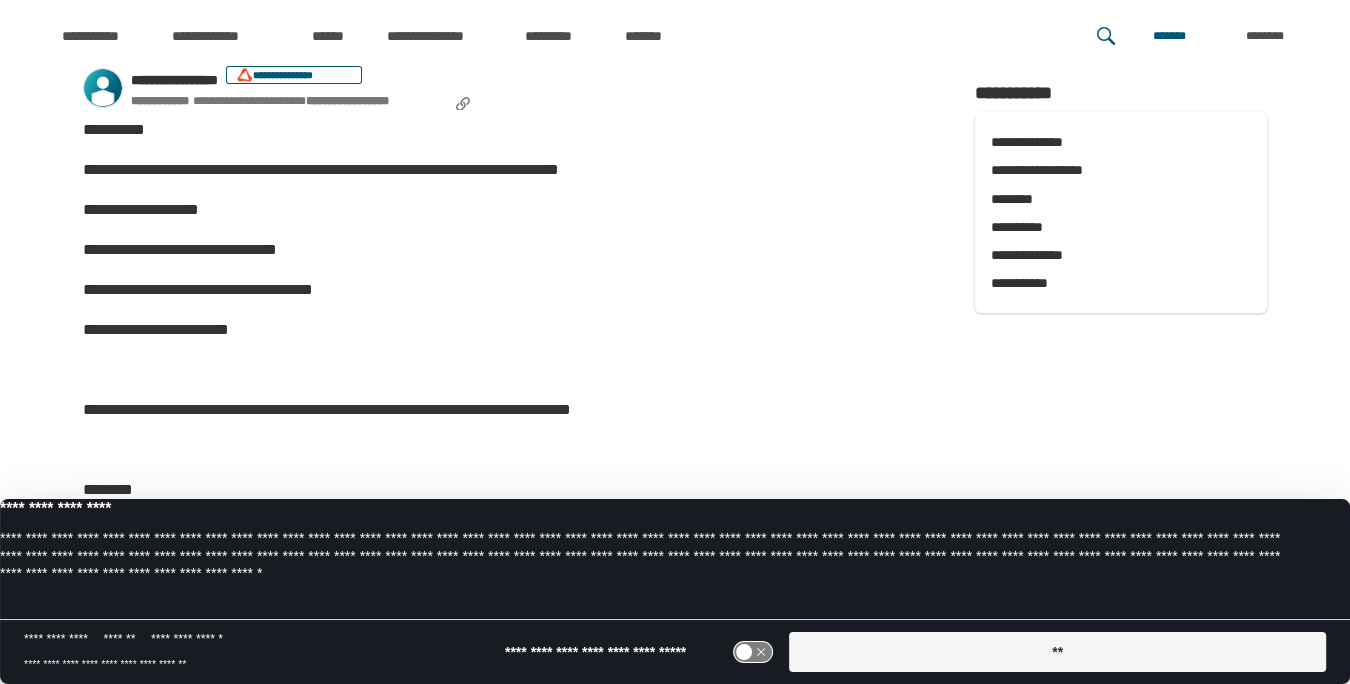 click on "**" at bounding box center (1057, 652) 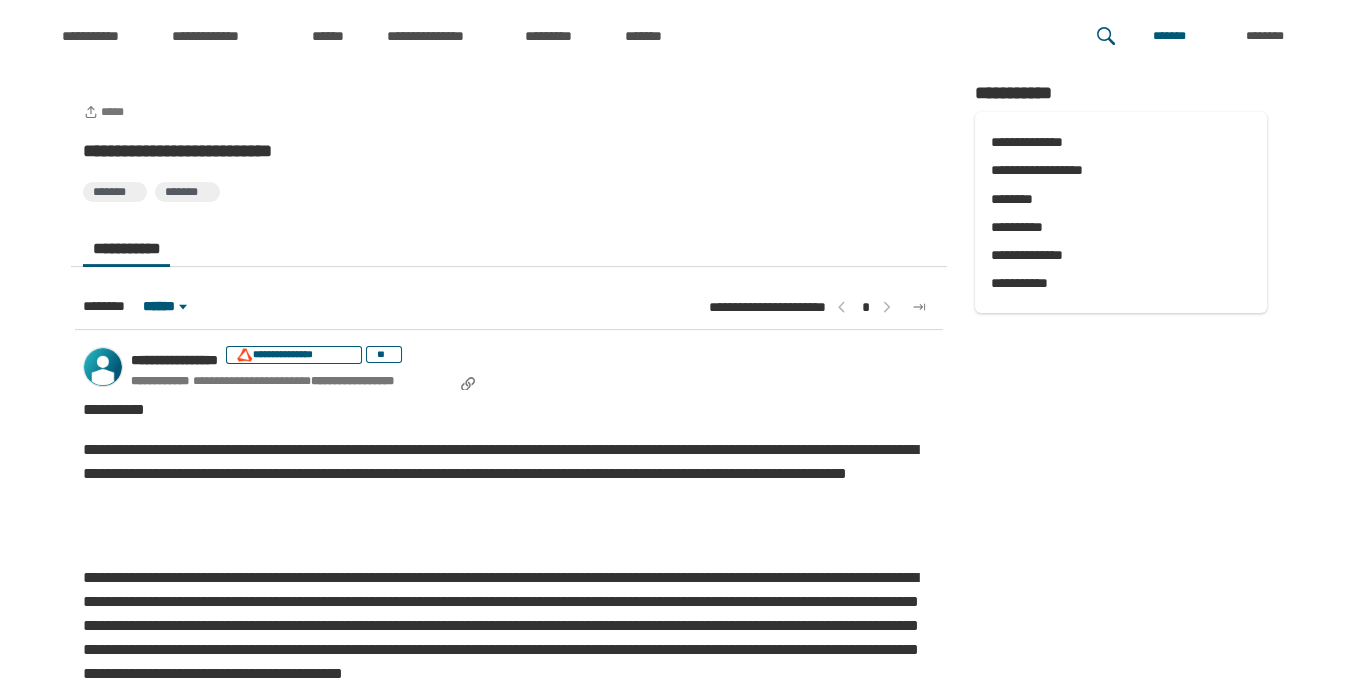 scroll, scrollTop: 1004, scrollLeft: 0, axis: vertical 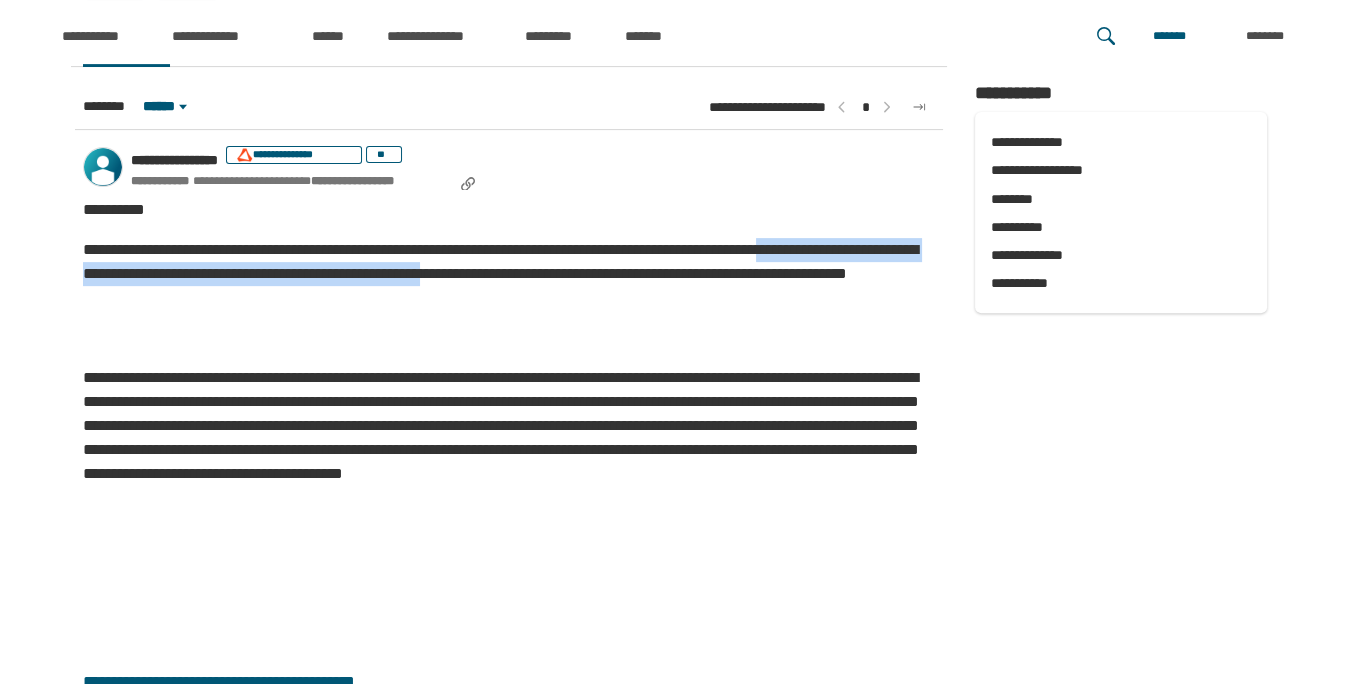 drag, startPoint x: 83, startPoint y: 263, endPoint x: 777, endPoint y: 268, distance: 694.018 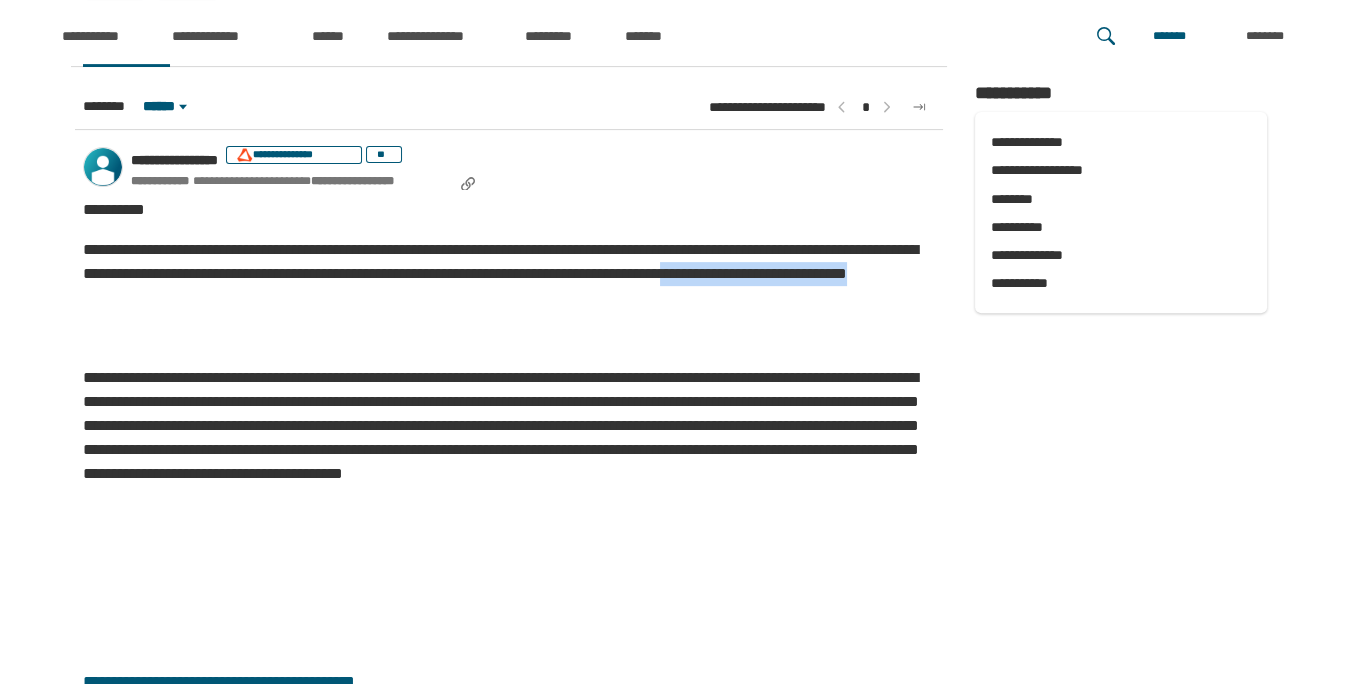 drag, startPoint x: 292, startPoint y: 293, endPoint x: 526, endPoint y: 295, distance: 234.00854 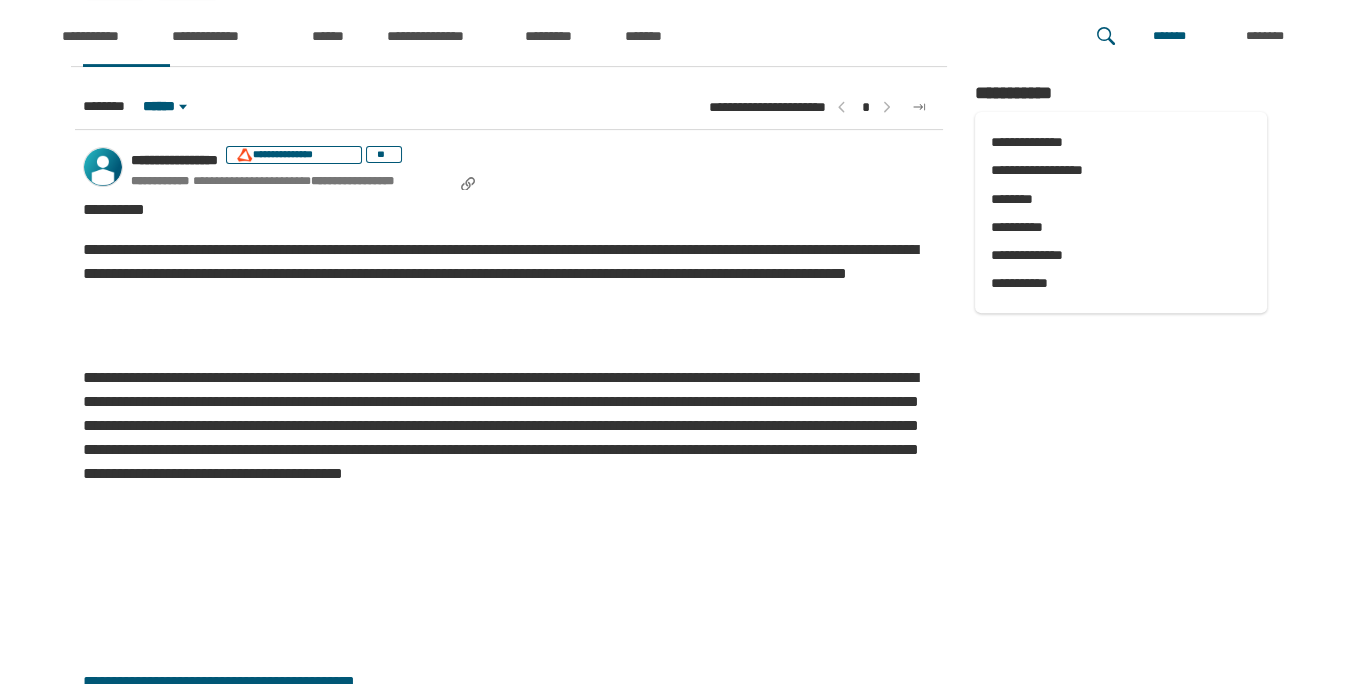 drag, startPoint x: 526, startPoint y: 295, endPoint x: 647, endPoint y: 344, distance: 130.54501 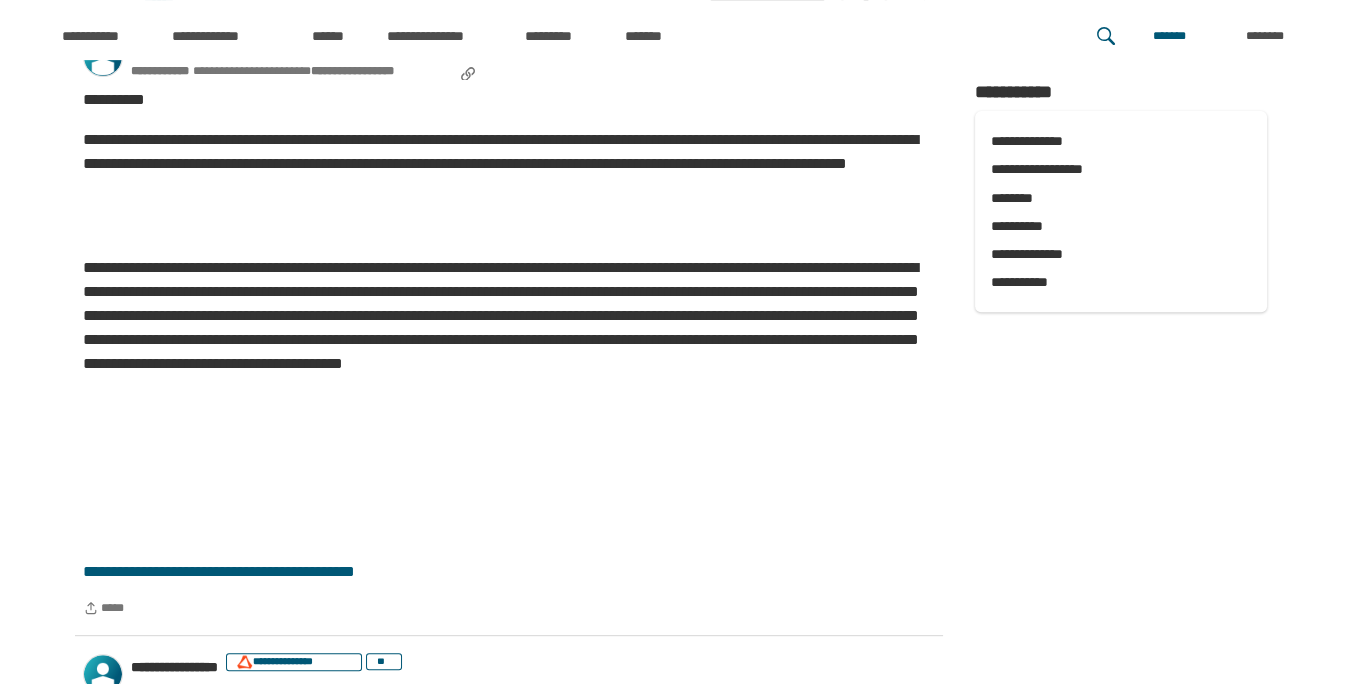scroll, scrollTop: 1137, scrollLeft: 0, axis: vertical 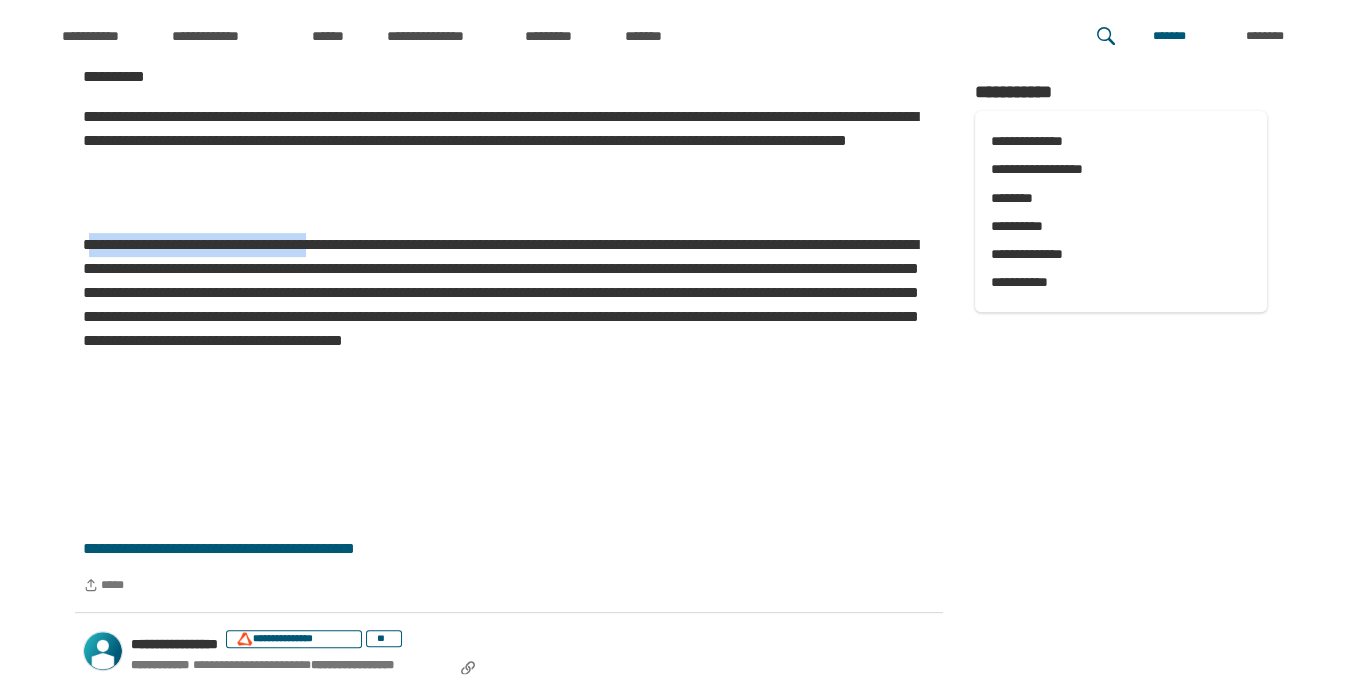 drag, startPoint x: 150, startPoint y: 241, endPoint x: 393, endPoint y: 242, distance: 243.00206 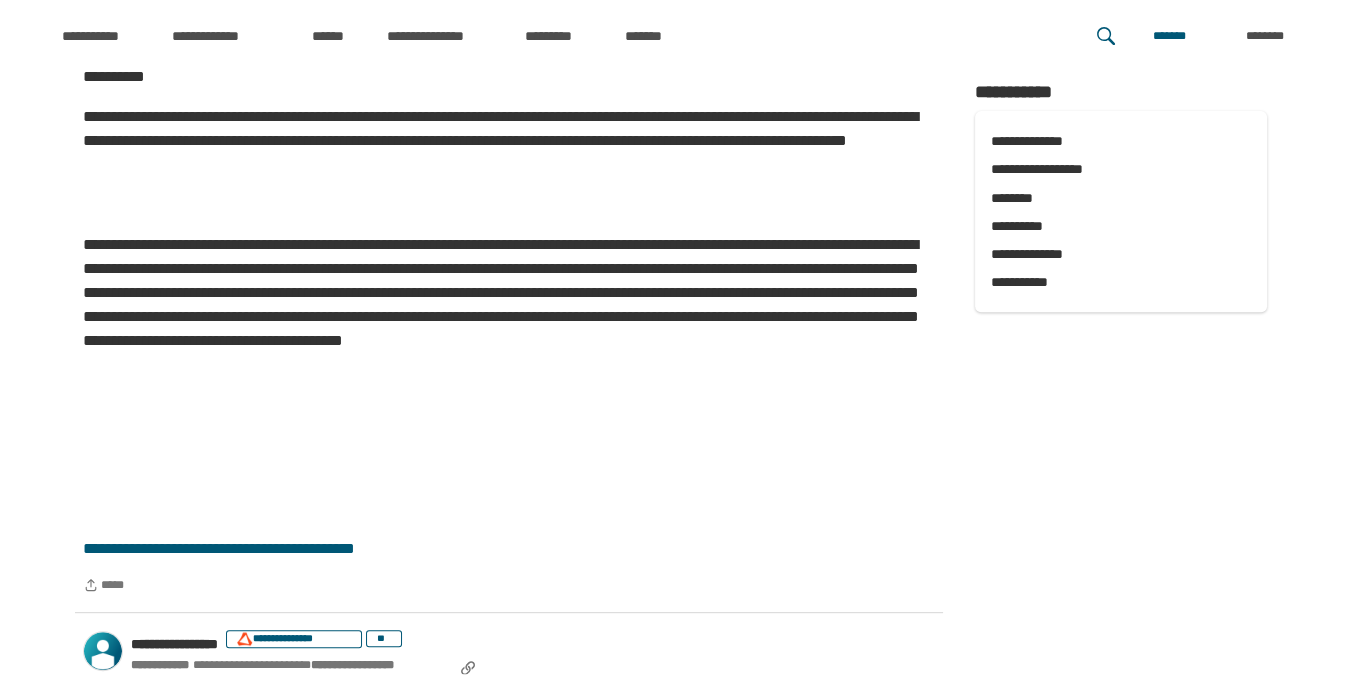 click at bounding box center (509, 405) 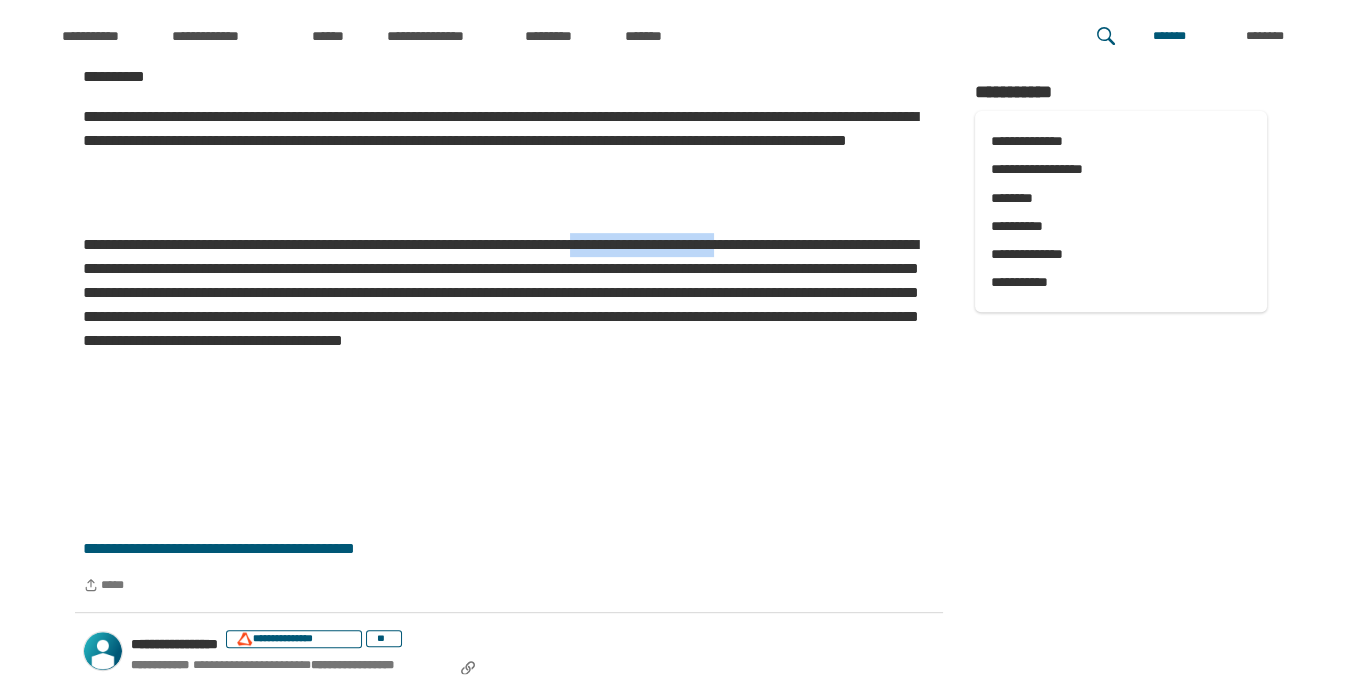 drag, startPoint x: 772, startPoint y: 240, endPoint x: 925, endPoint y: 247, distance: 153.16005 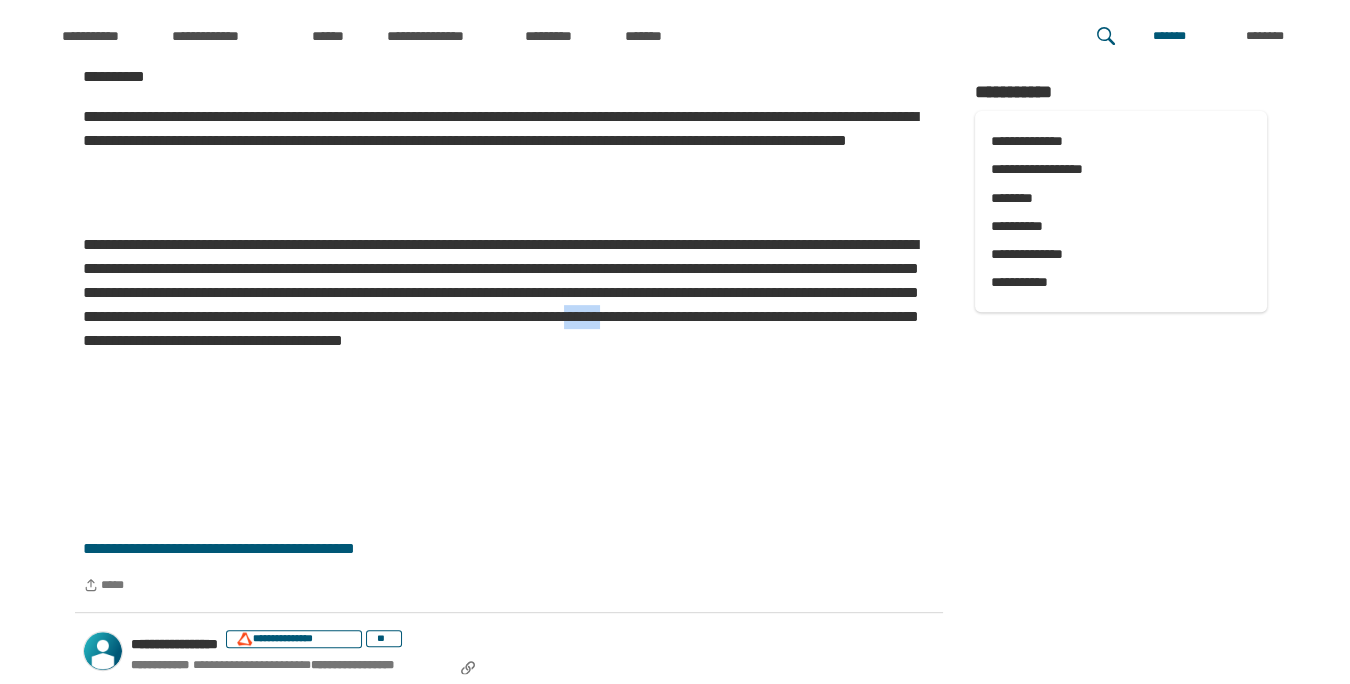 click on "**********" at bounding box center [509, 305] 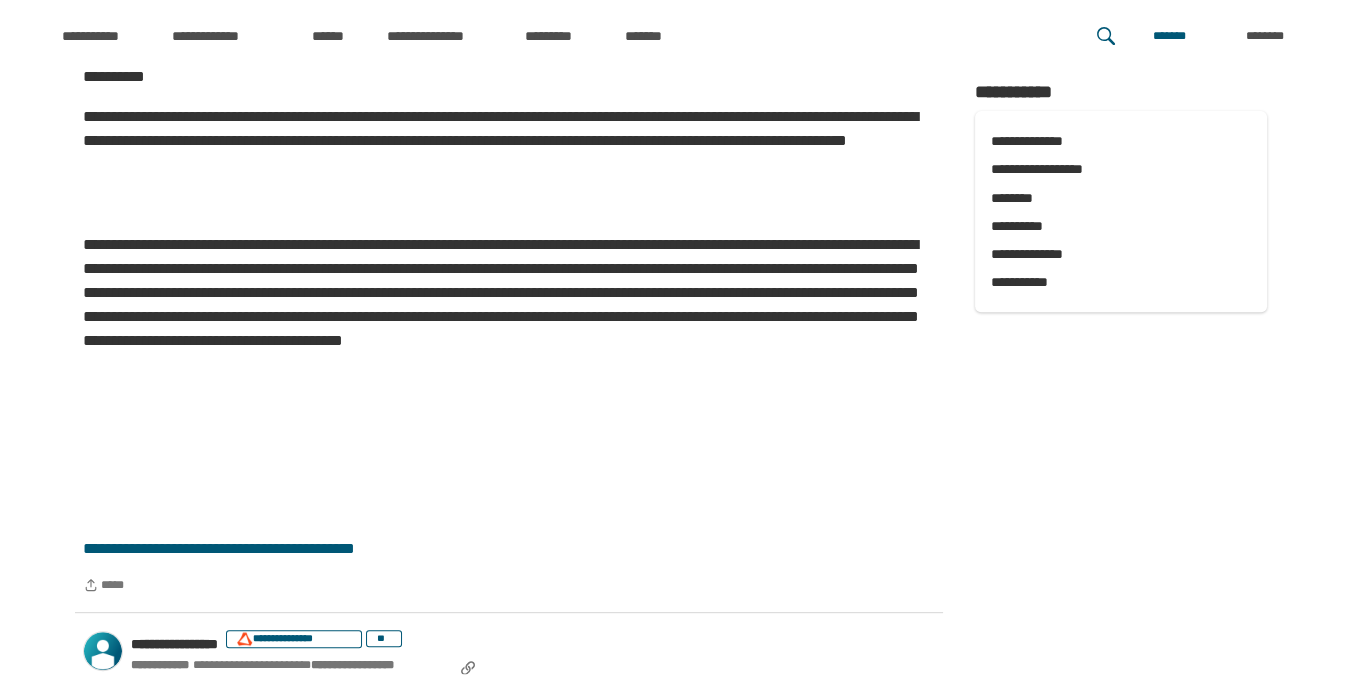 drag, startPoint x: 675, startPoint y: 342, endPoint x: 881, endPoint y: 426, distance: 222.46797 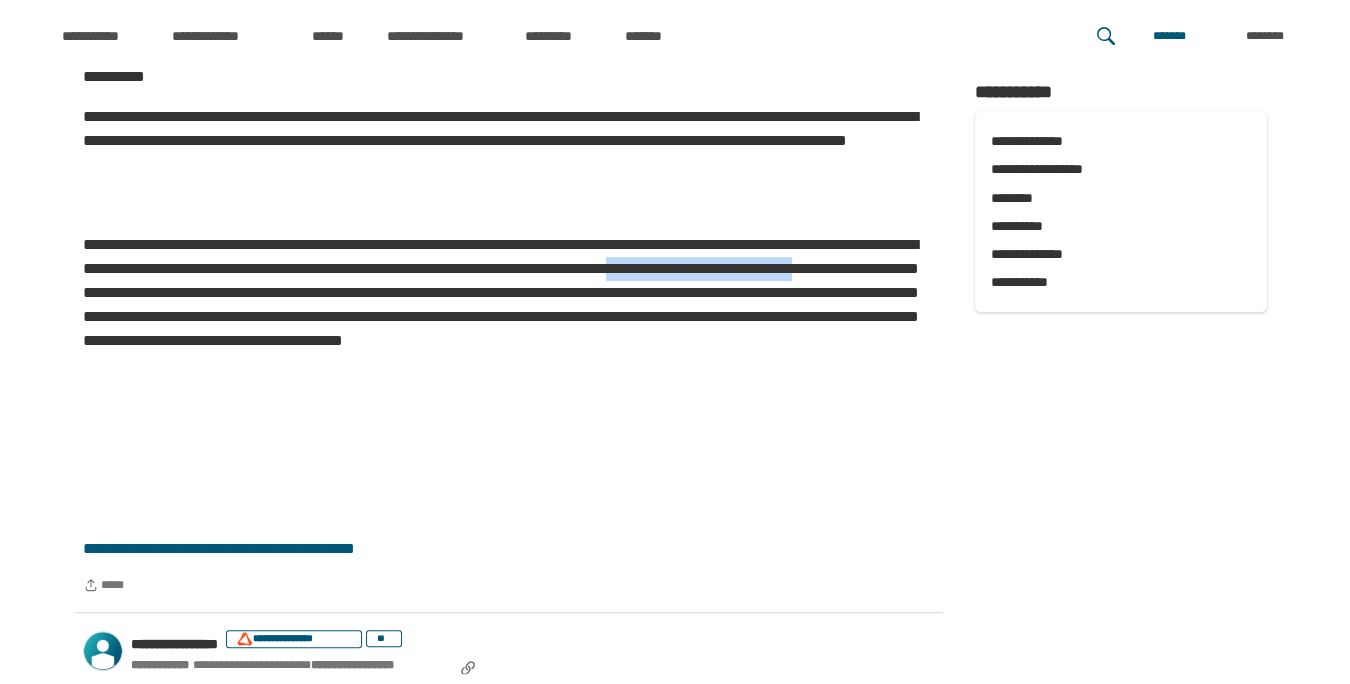 drag, startPoint x: 154, startPoint y: 289, endPoint x: 366, endPoint y: 289, distance: 212 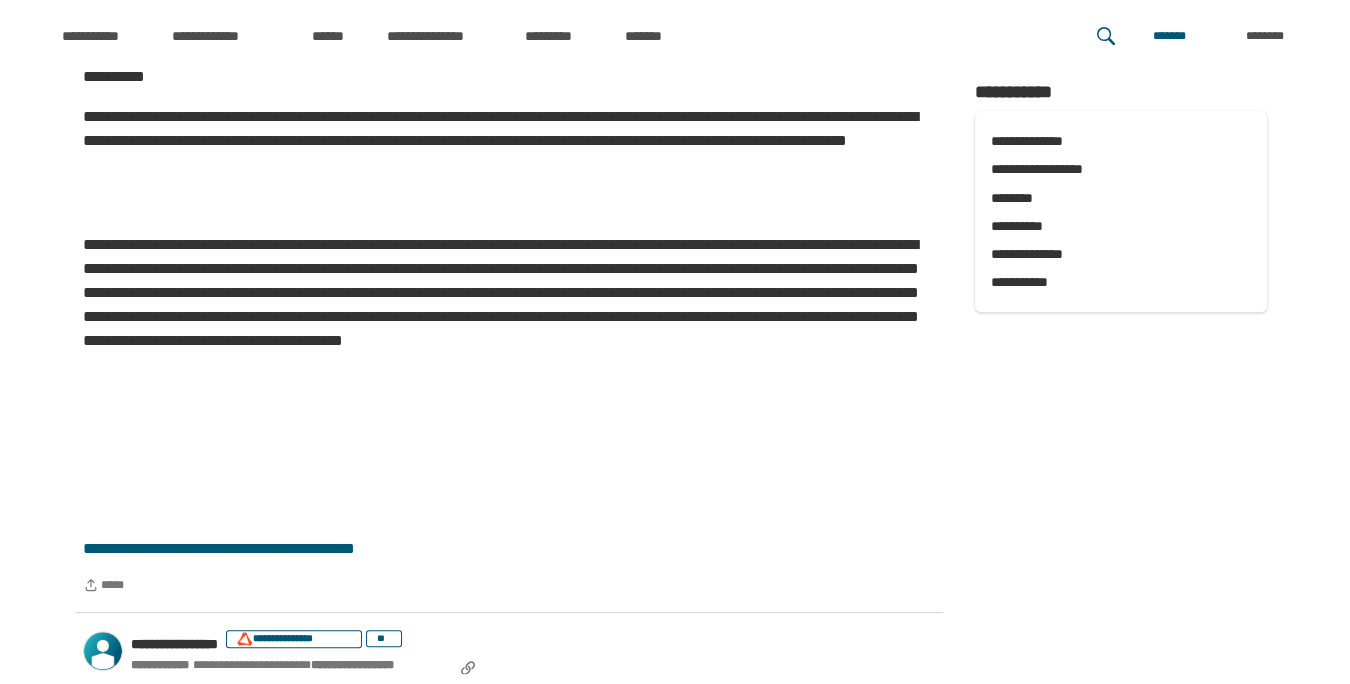 drag, startPoint x: 366, startPoint y: 289, endPoint x: 461, endPoint y: 316, distance: 98.762344 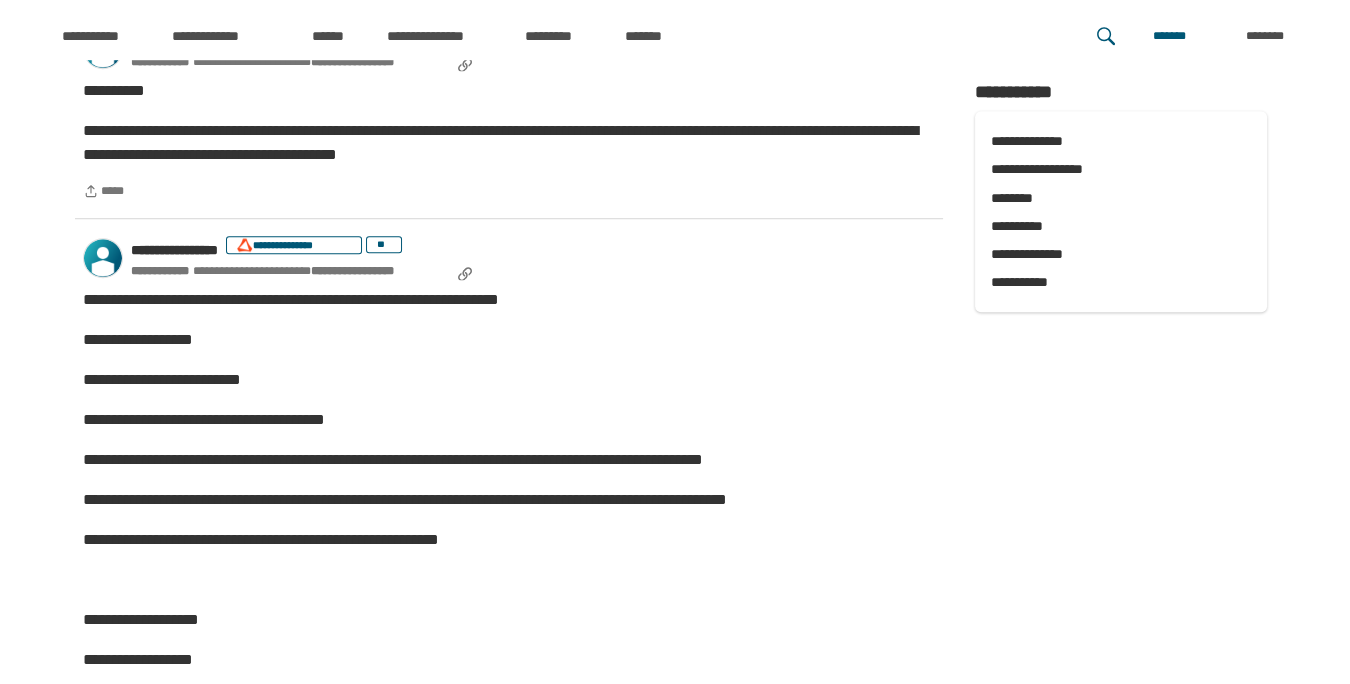 scroll, scrollTop: 2204, scrollLeft: 0, axis: vertical 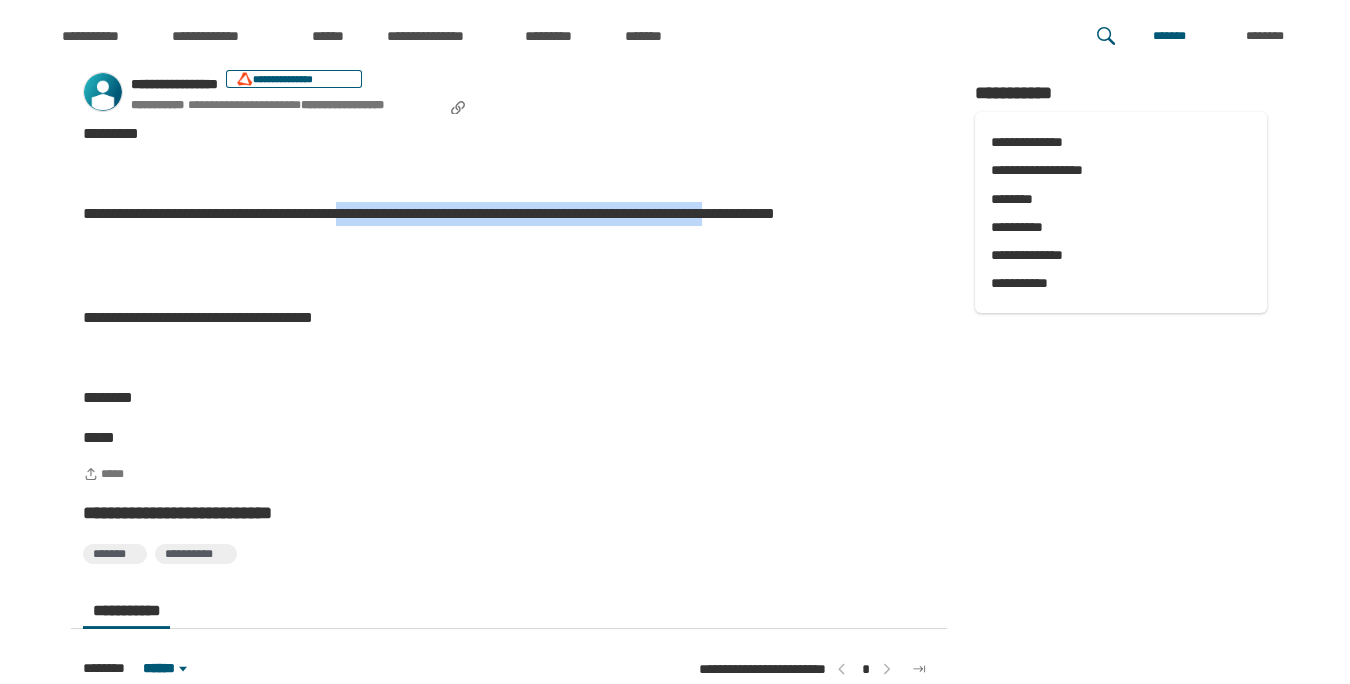 drag, startPoint x: 401, startPoint y: 211, endPoint x: 875, endPoint y: 207, distance: 474.01688 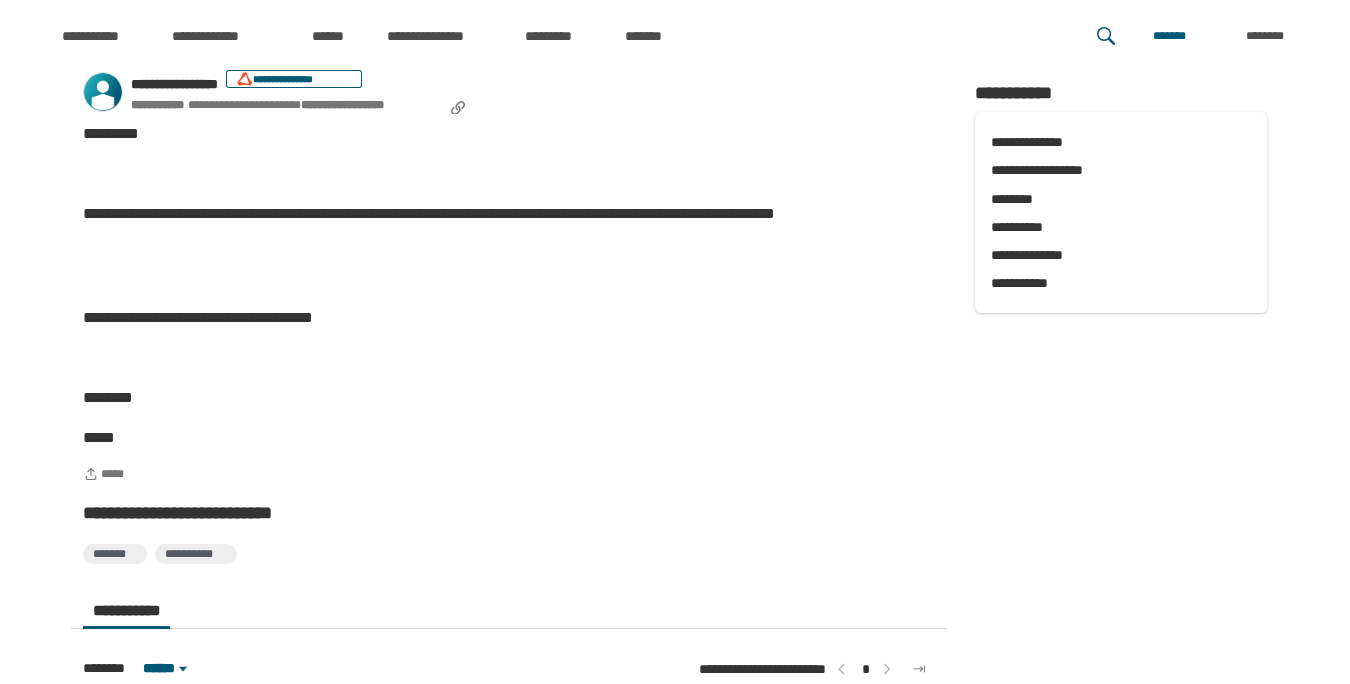 click on "**********" at bounding box center [509, 280] 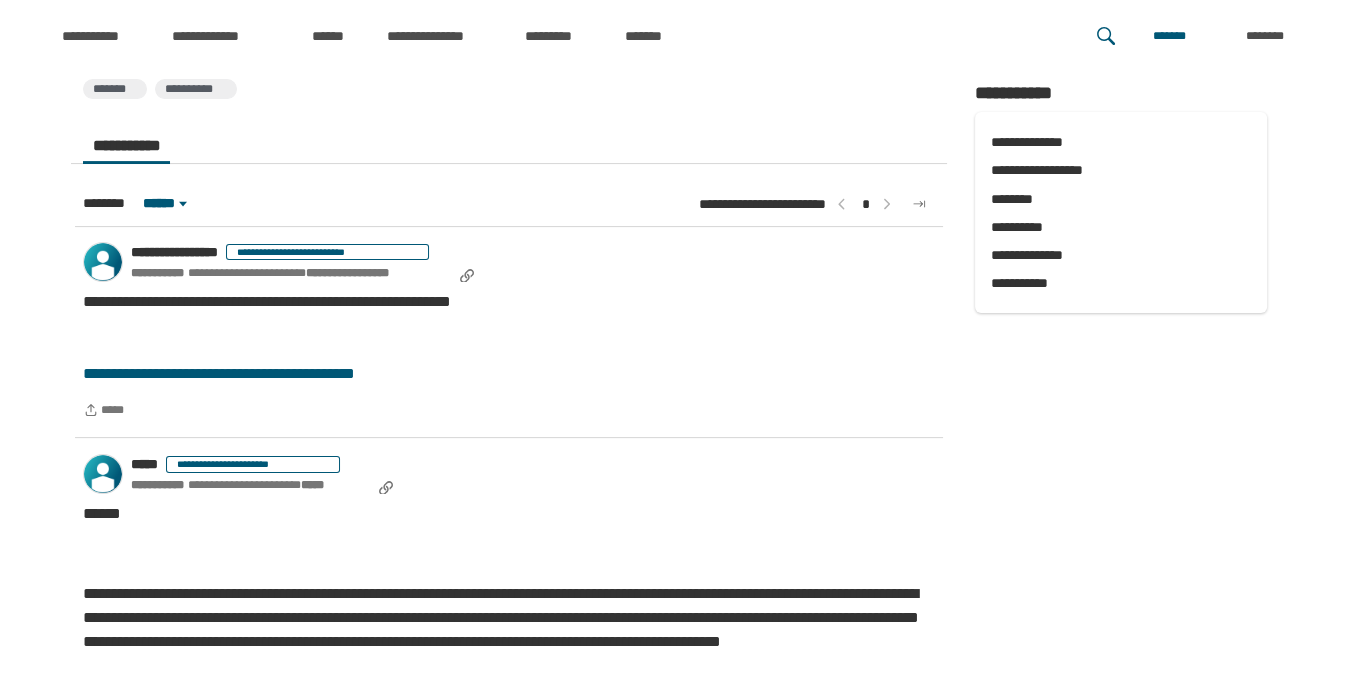 scroll, scrollTop: 733, scrollLeft: 0, axis: vertical 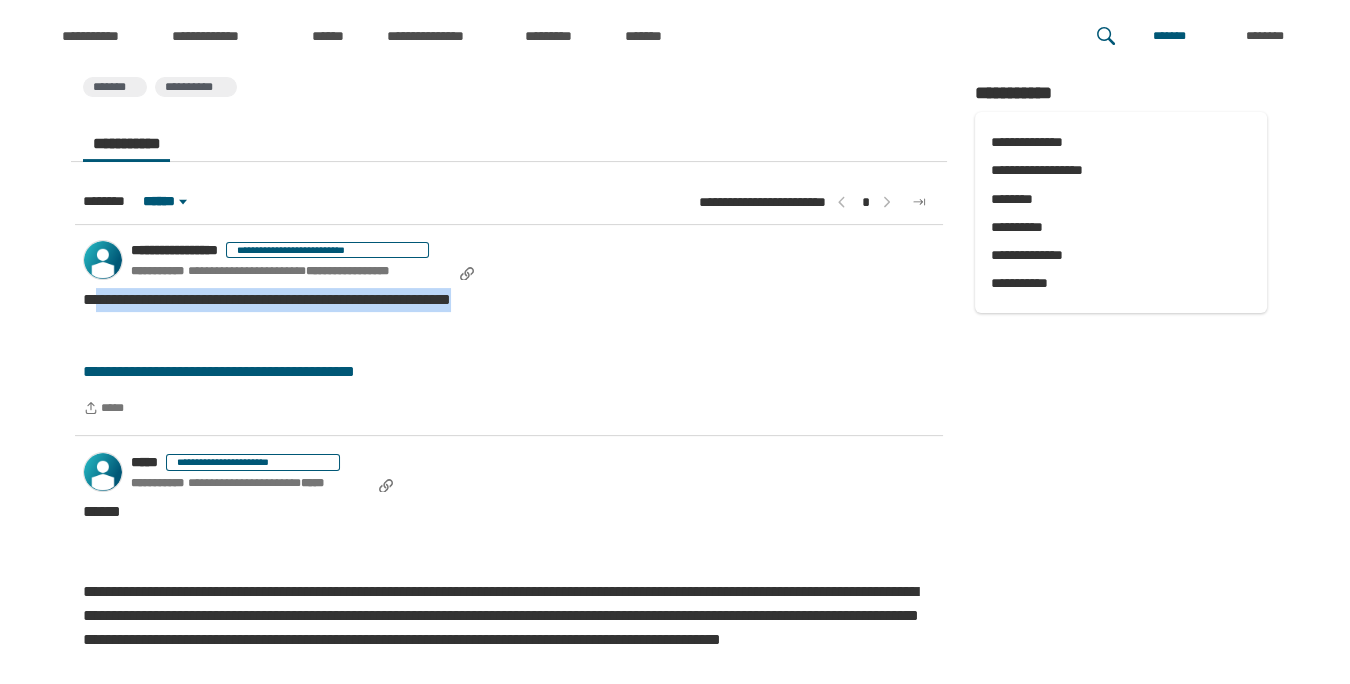 drag, startPoint x: 106, startPoint y: 296, endPoint x: 596, endPoint y: 298, distance: 490.0041 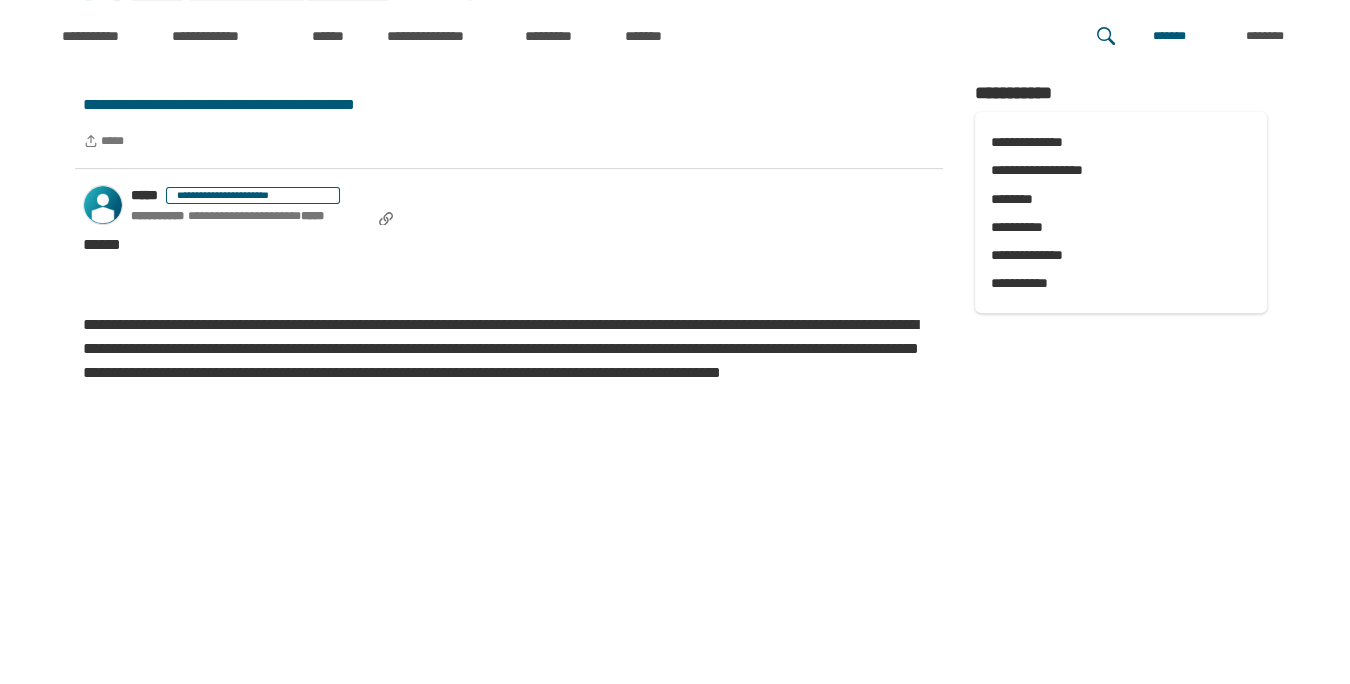 scroll, scrollTop: 1133, scrollLeft: 0, axis: vertical 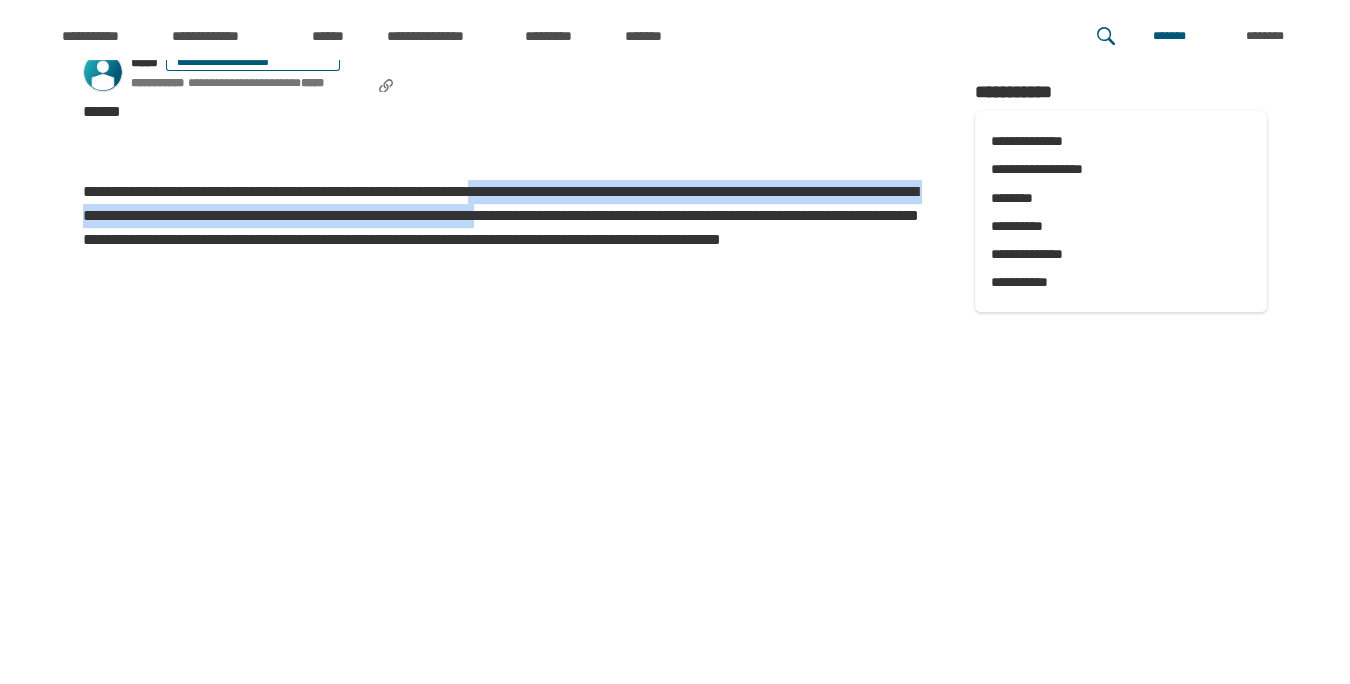 drag, startPoint x: 612, startPoint y: 185, endPoint x: 921, endPoint y: 209, distance: 309.93063 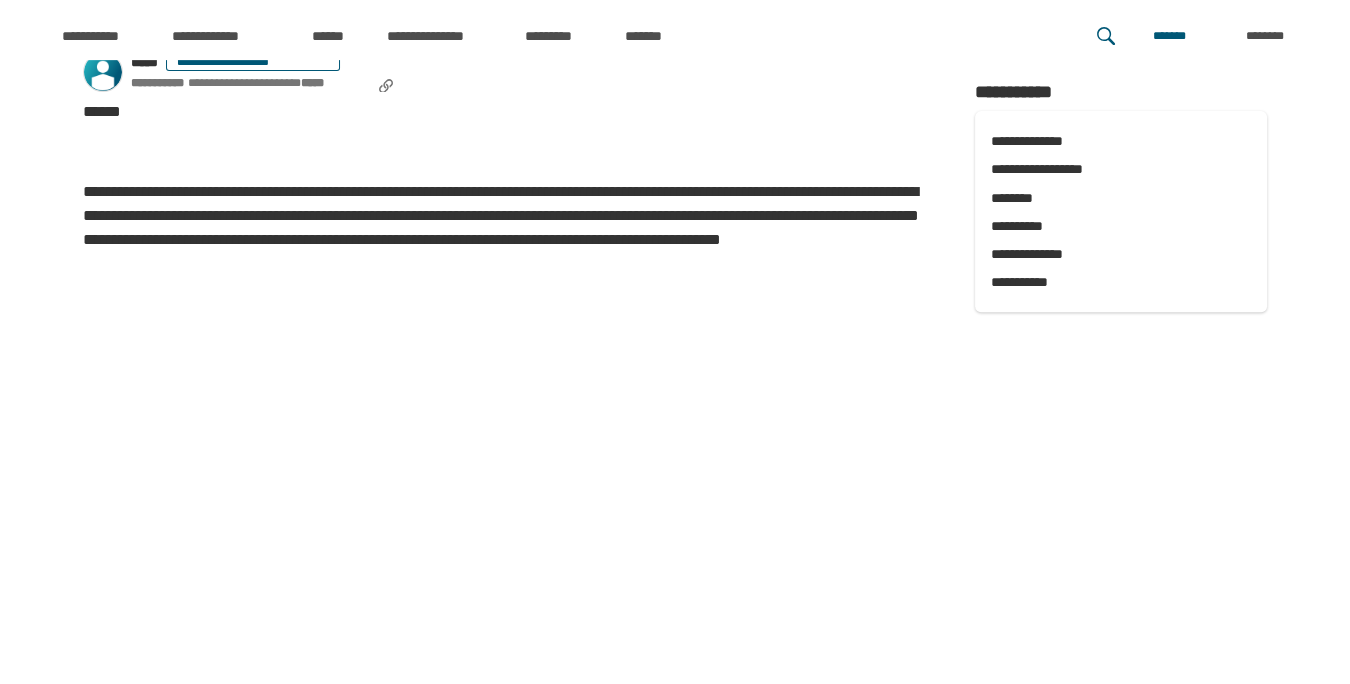 click on "**********" at bounding box center (509, 228) 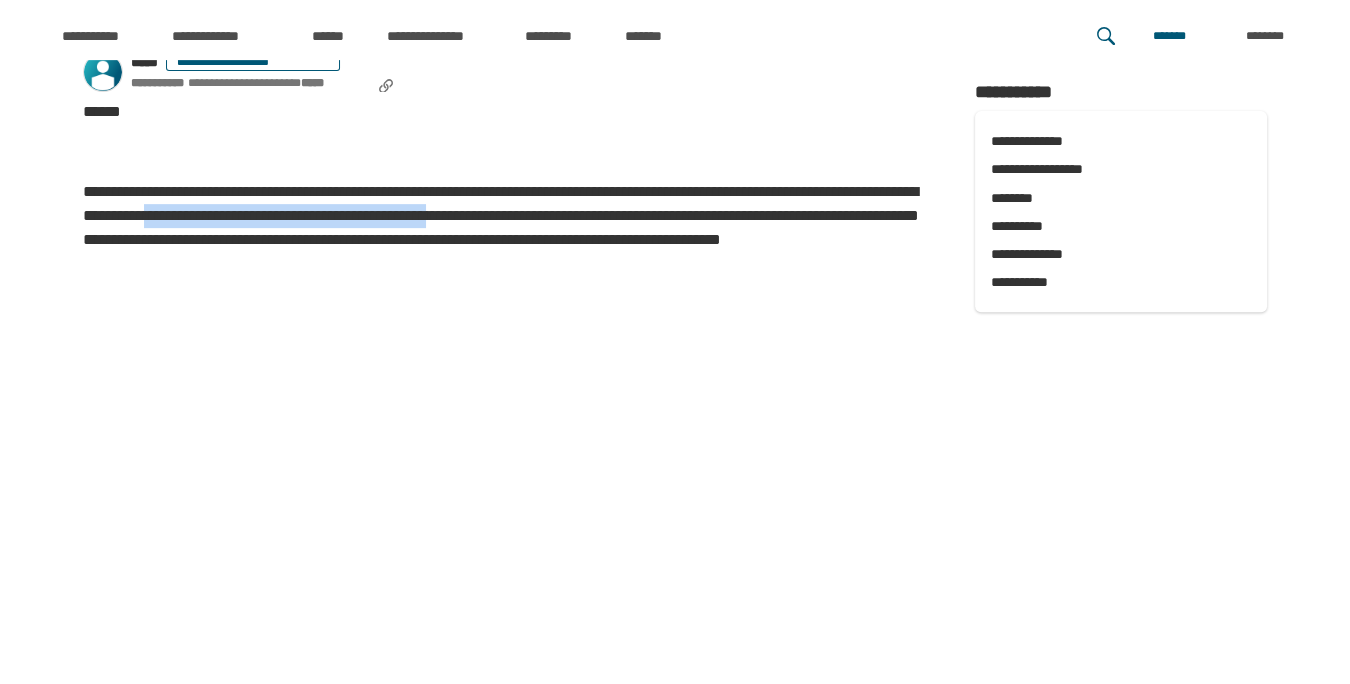 drag, startPoint x: 467, startPoint y: 214, endPoint x: 830, endPoint y: 206, distance: 363.08813 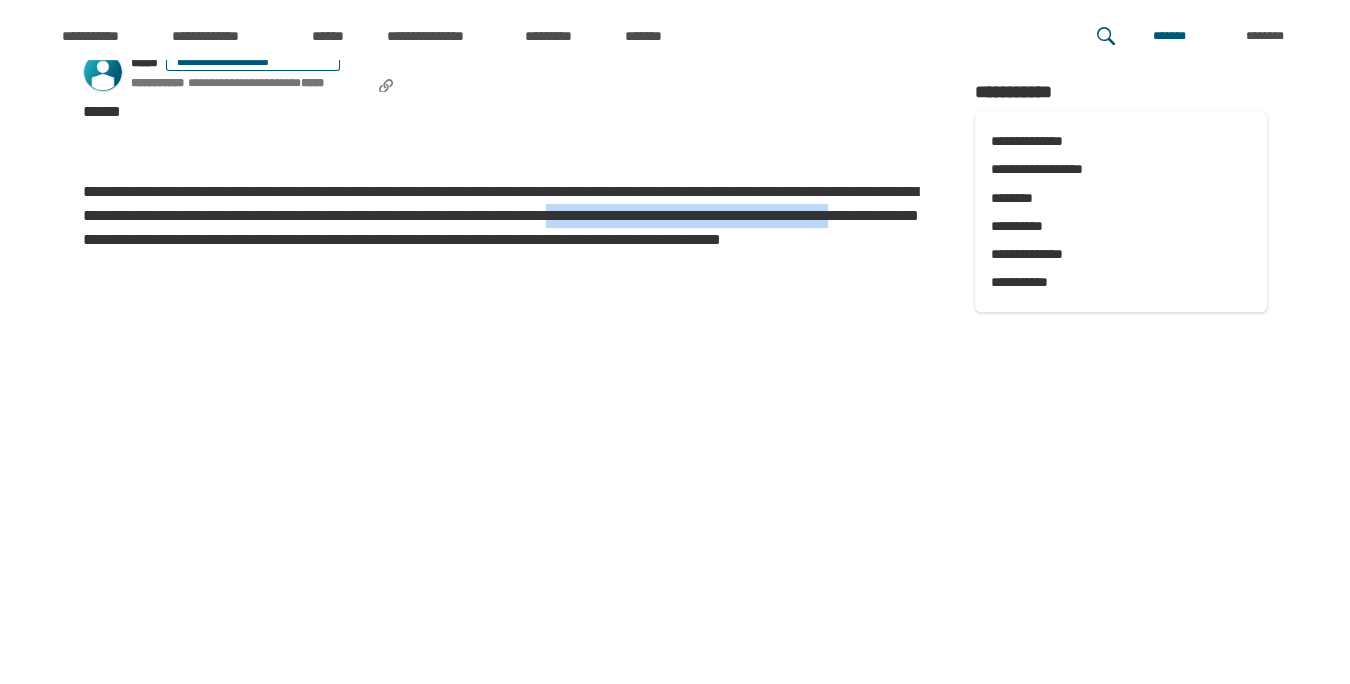 drag, startPoint x: 185, startPoint y: 241, endPoint x: 520, endPoint y: 228, distance: 335.25214 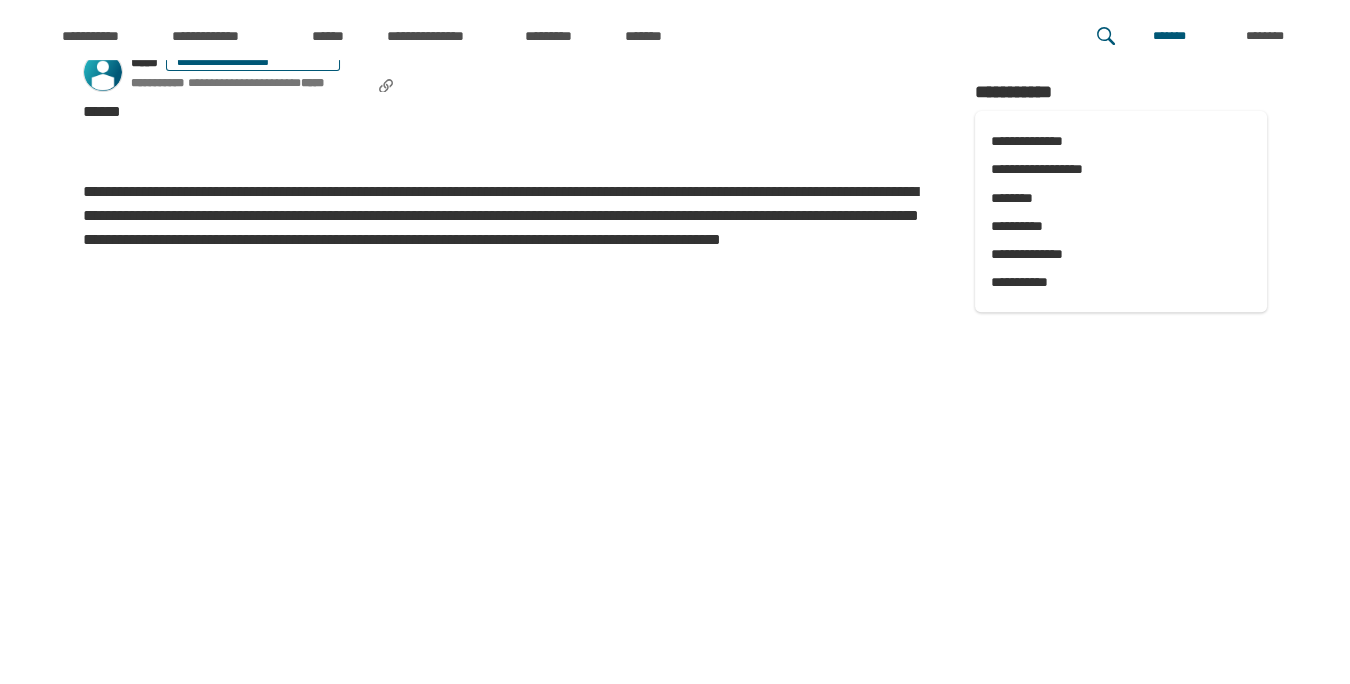 drag, startPoint x: 520, startPoint y: 228, endPoint x: 562, endPoint y: 232, distance: 42.190044 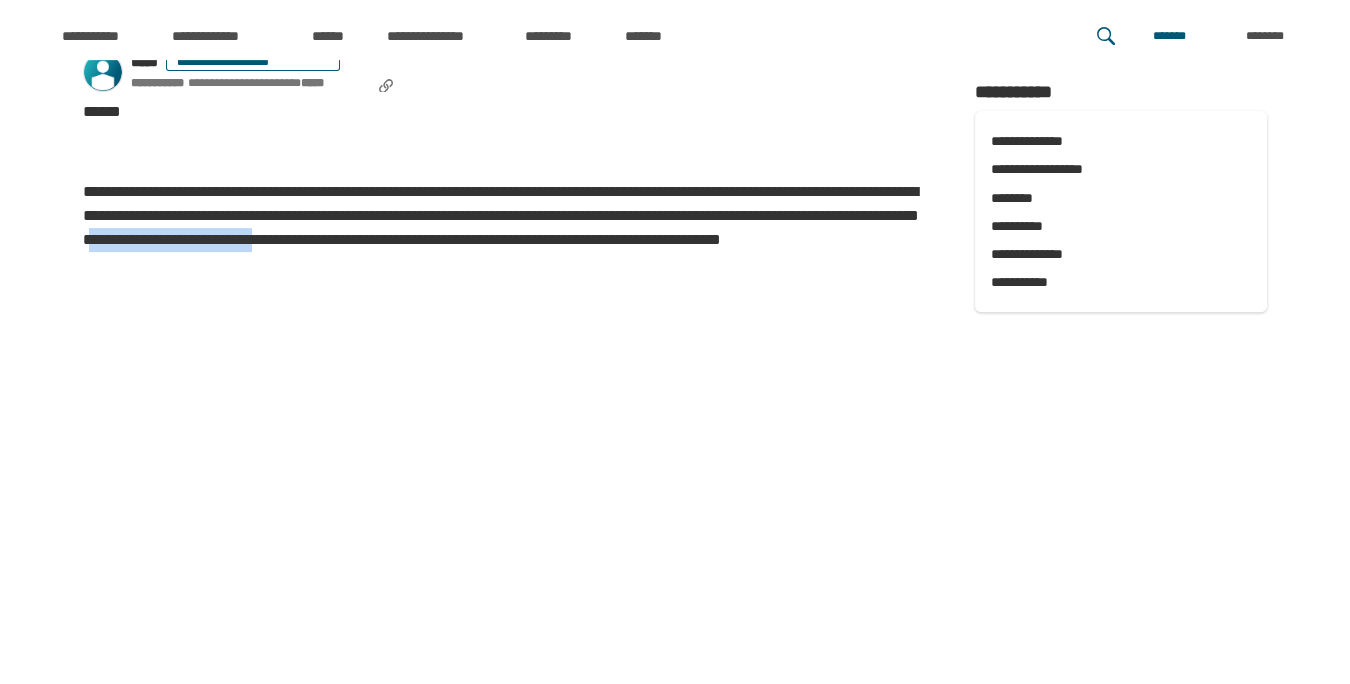 drag, startPoint x: 665, startPoint y: 239, endPoint x: 876, endPoint y: 226, distance: 211.4001 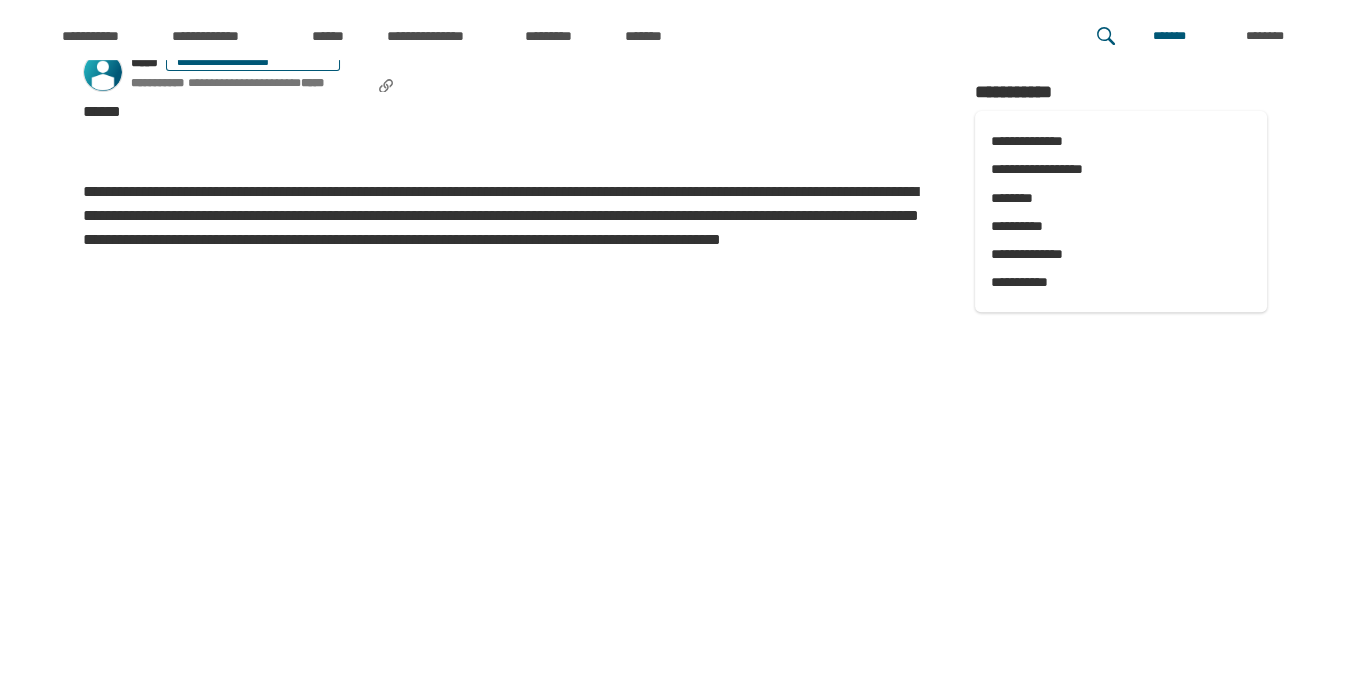 click on "**********" at bounding box center (509, 228) 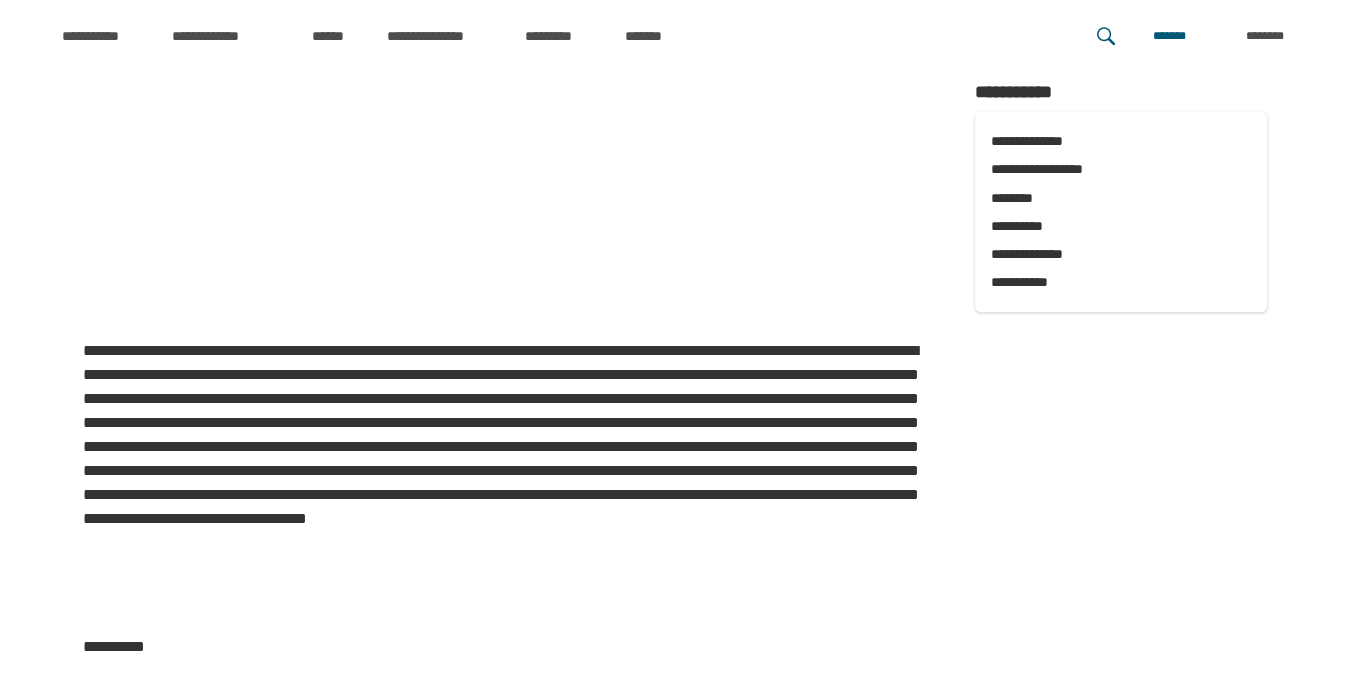 scroll, scrollTop: 1733, scrollLeft: 0, axis: vertical 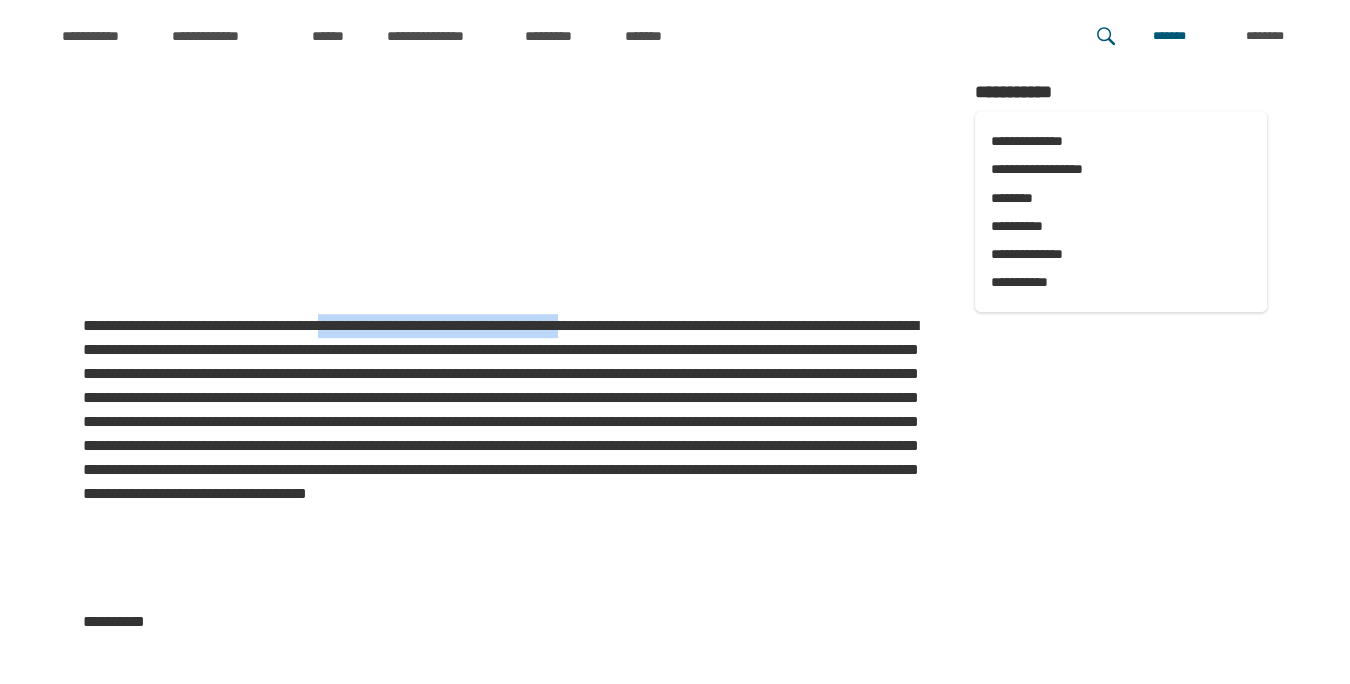 drag, startPoint x: 411, startPoint y: 320, endPoint x: 728, endPoint y: 308, distance: 317.22705 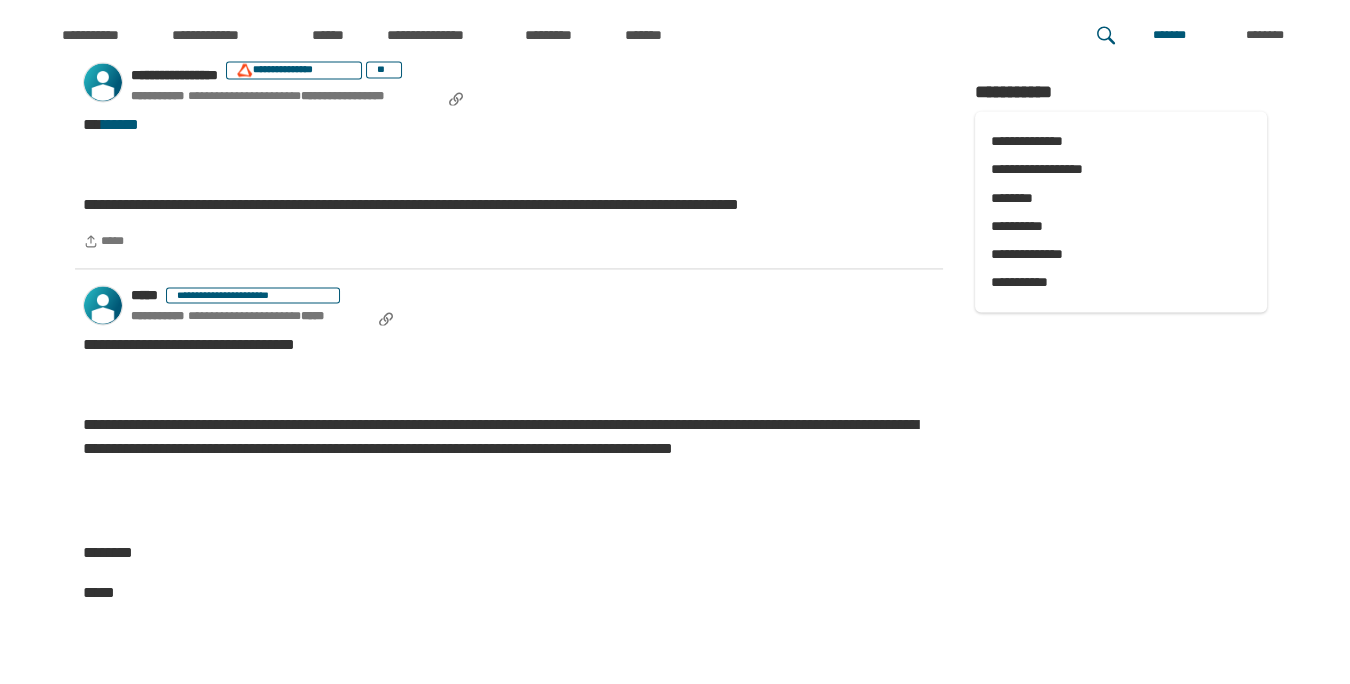 scroll, scrollTop: 4066, scrollLeft: 0, axis: vertical 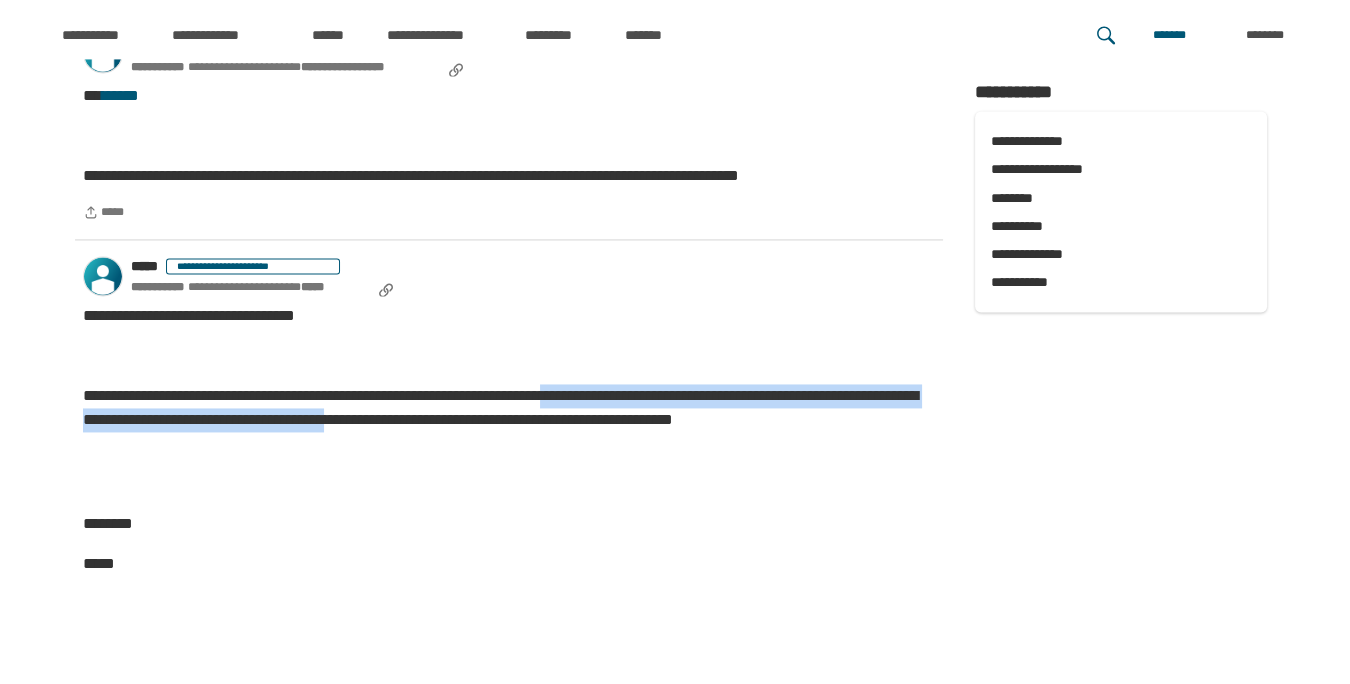 drag, startPoint x: 675, startPoint y: 394, endPoint x: 681, endPoint y: 415, distance: 21.84033 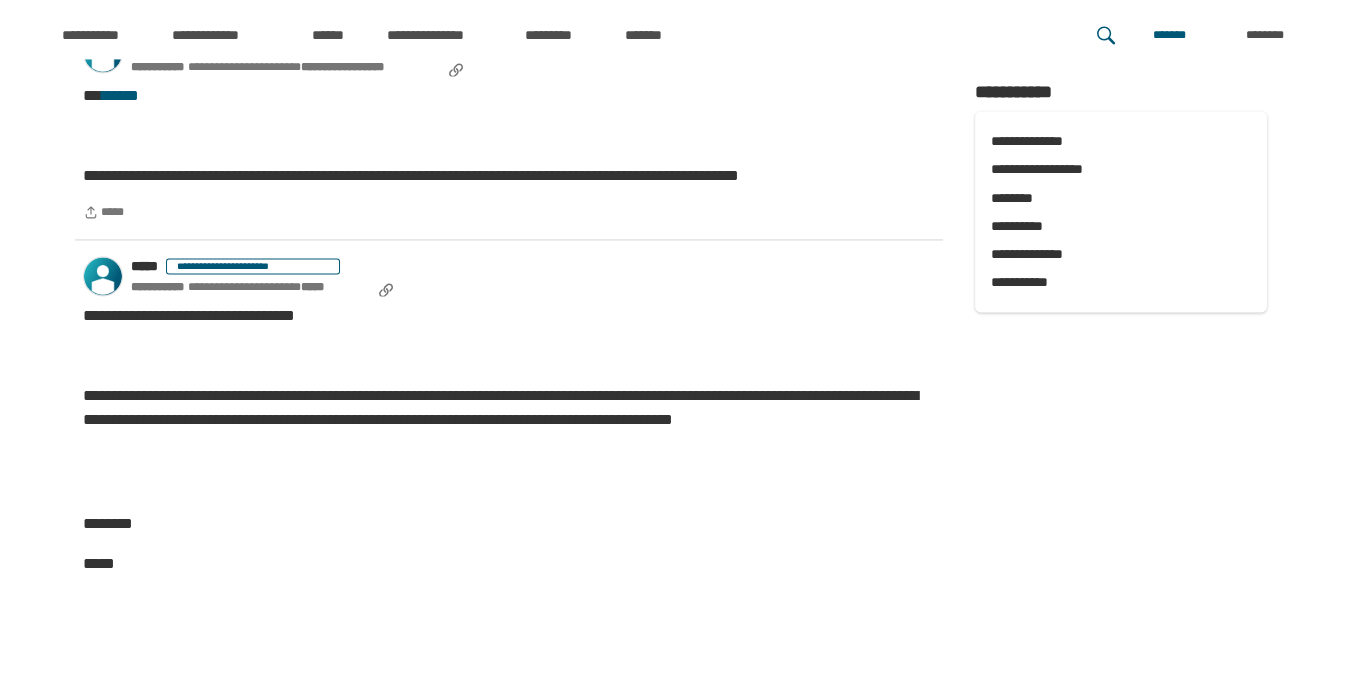 click on "**********" at bounding box center (509, 819) 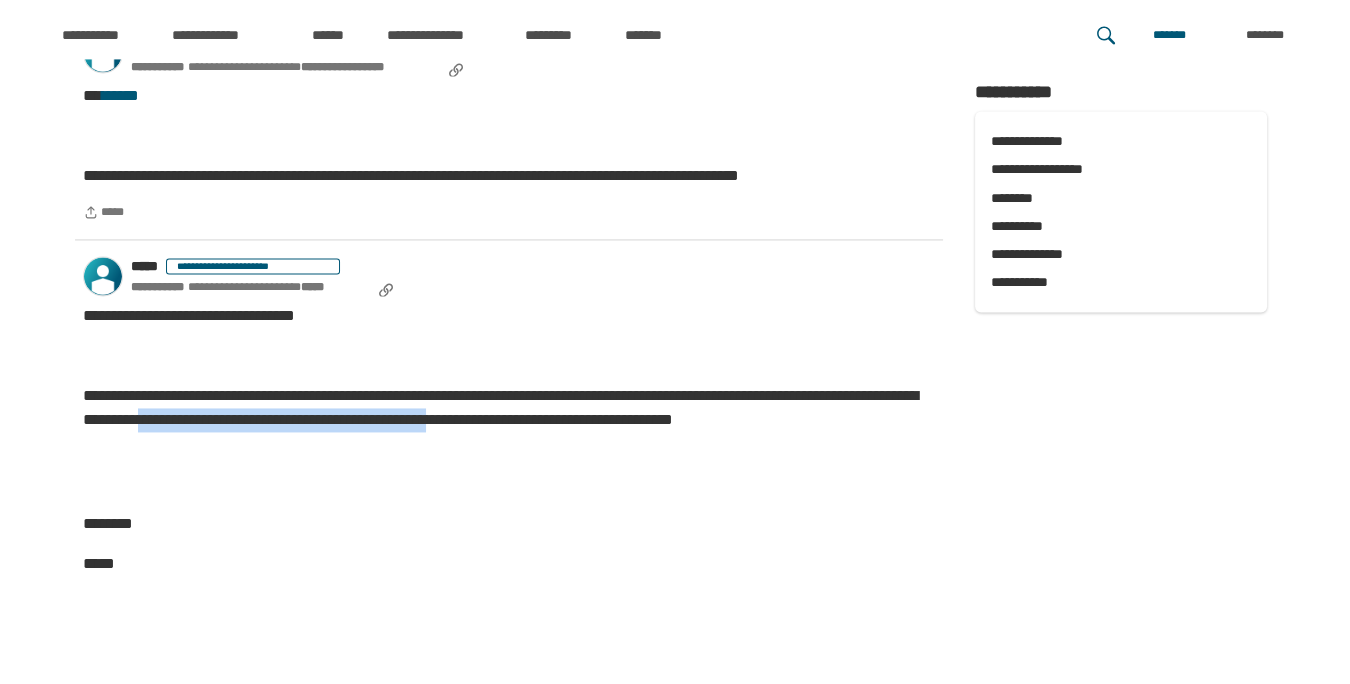 drag, startPoint x: 446, startPoint y: 413, endPoint x: 813, endPoint y: 412, distance: 367.00137 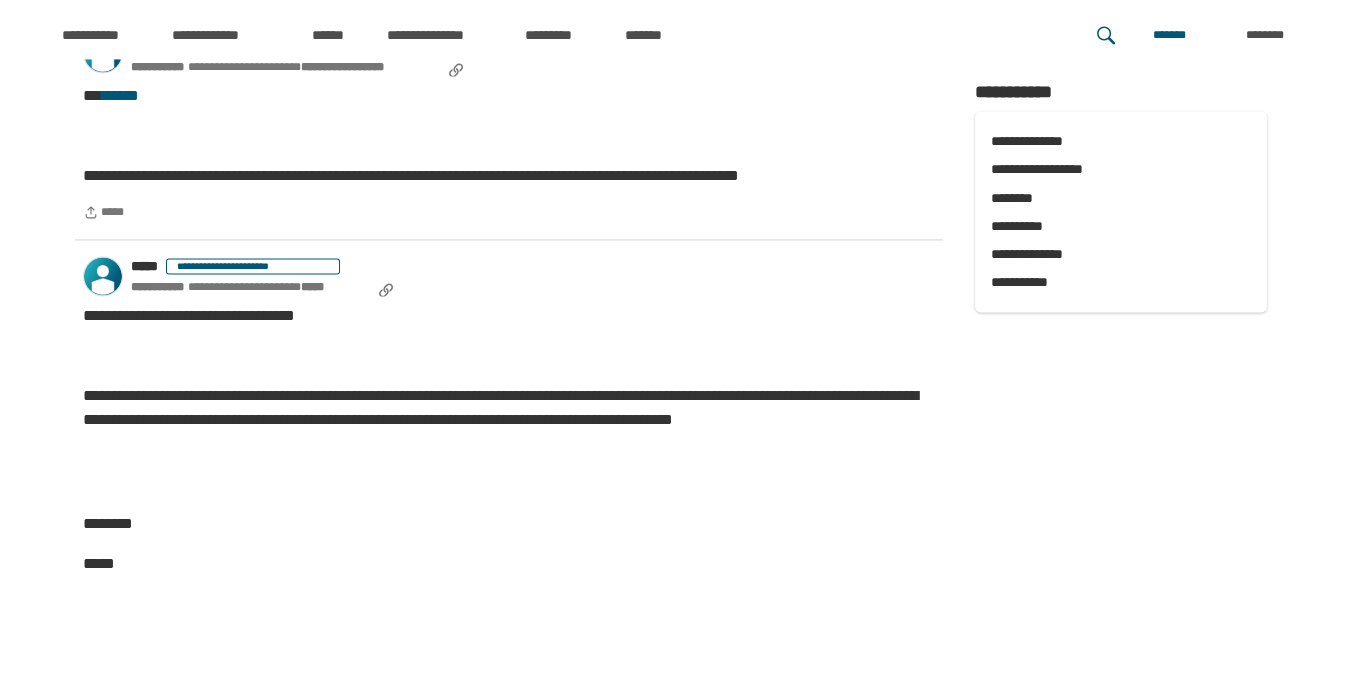 drag, startPoint x: 813, startPoint y: 412, endPoint x: 794, endPoint y: 479, distance: 69.641945 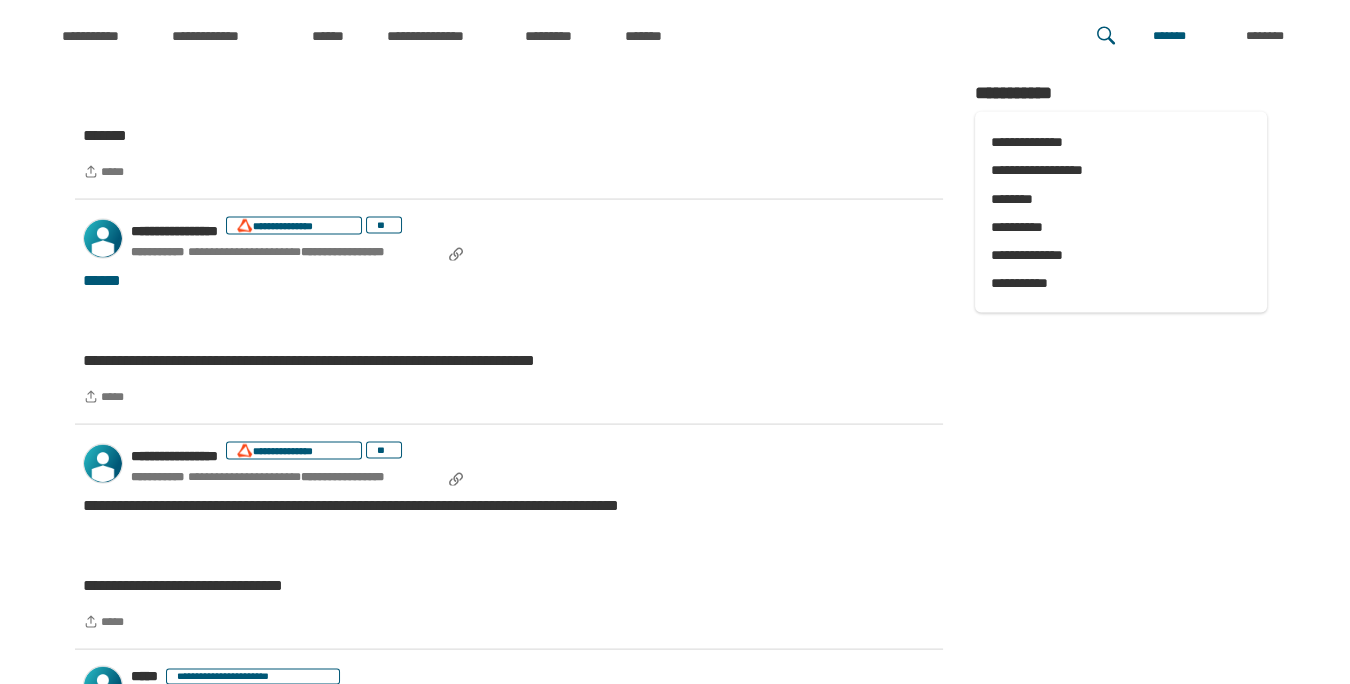 scroll, scrollTop: 5733, scrollLeft: 0, axis: vertical 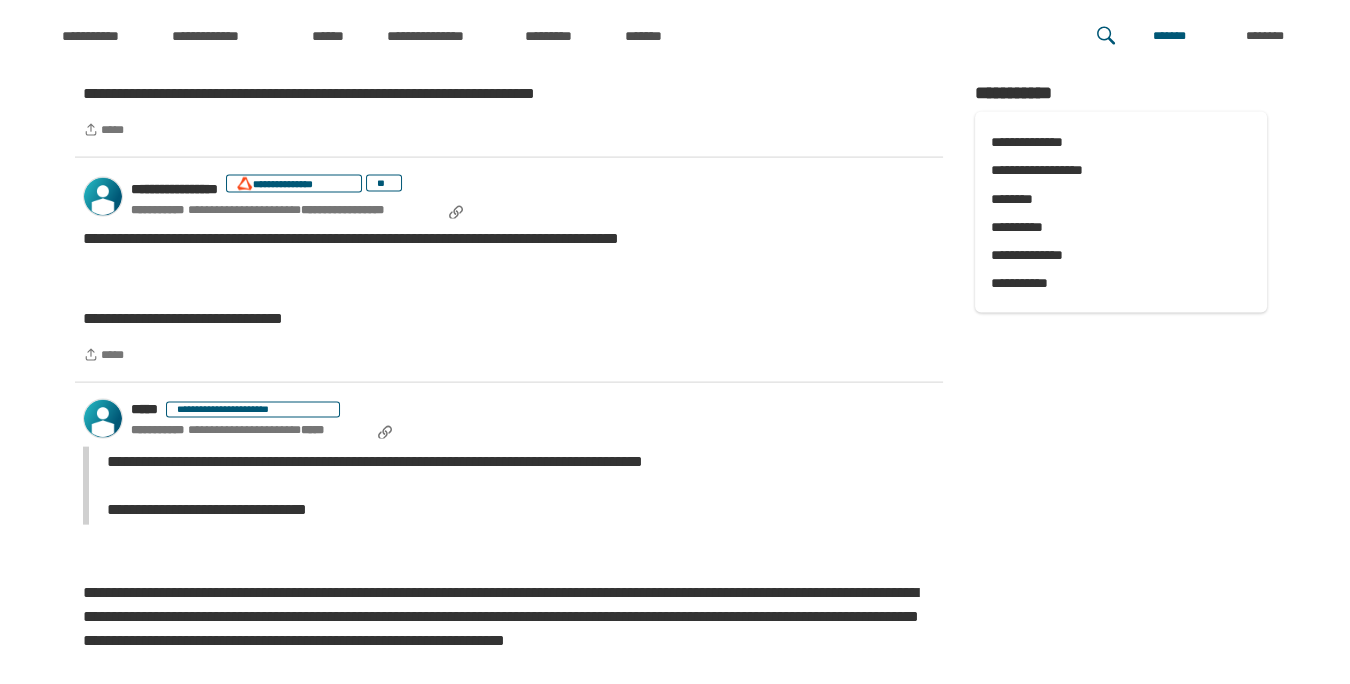 drag, startPoint x: 498, startPoint y: 450, endPoint x: 932, endPoint y: 460, distance: 434.1152 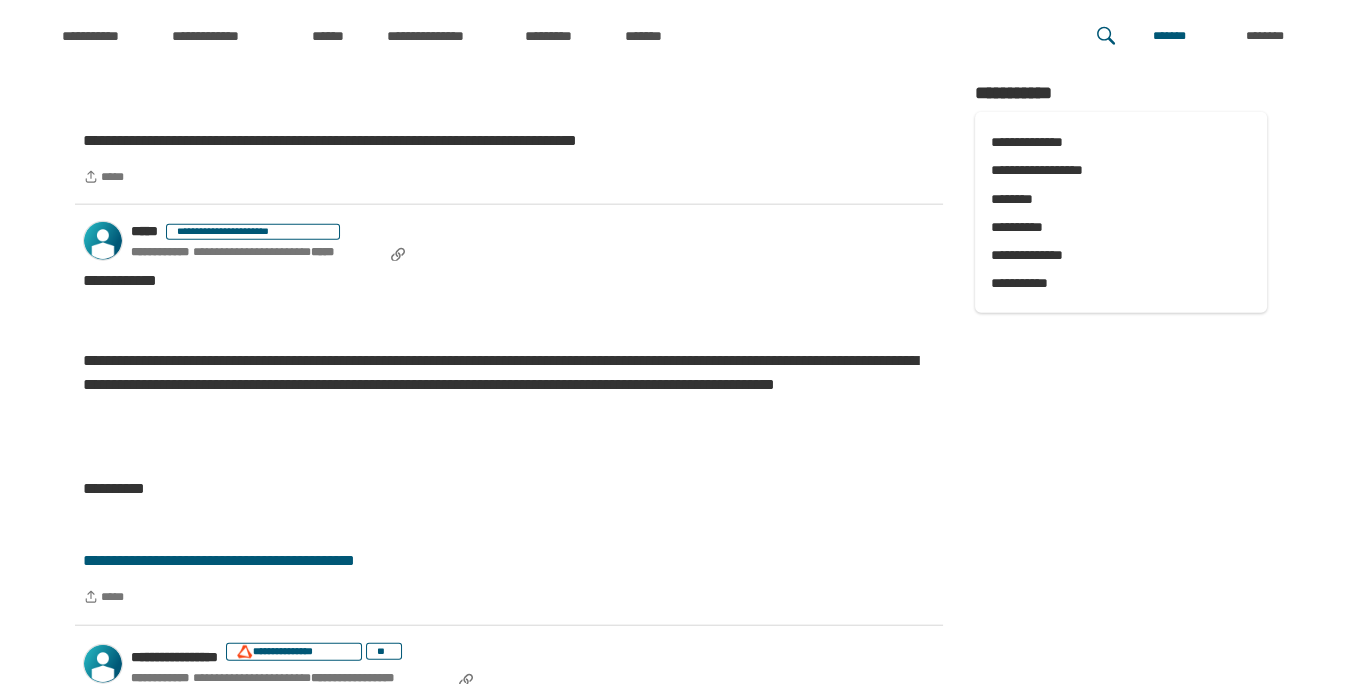 scroll, scrollTop: 6533, scrollLeft: 0, axis: vertical 